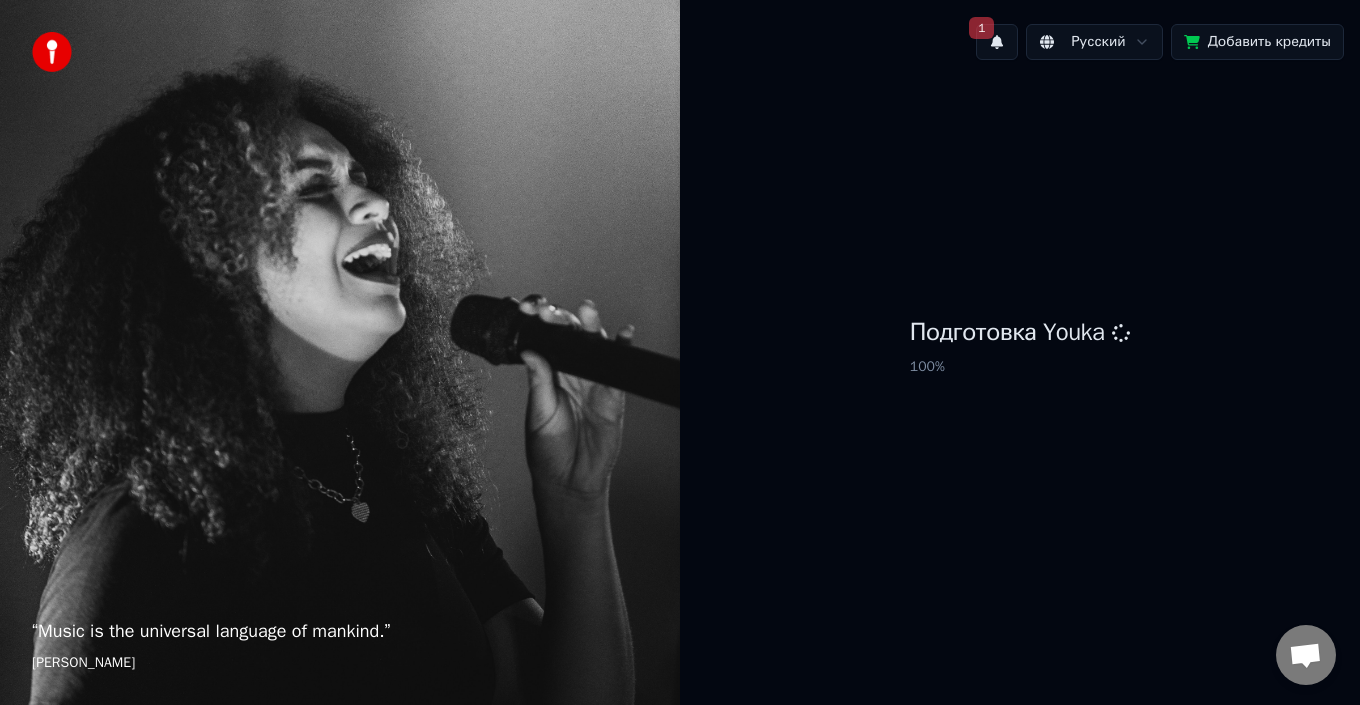 scroll, scrollTop: 0, scrollLeft: 0, axis: both 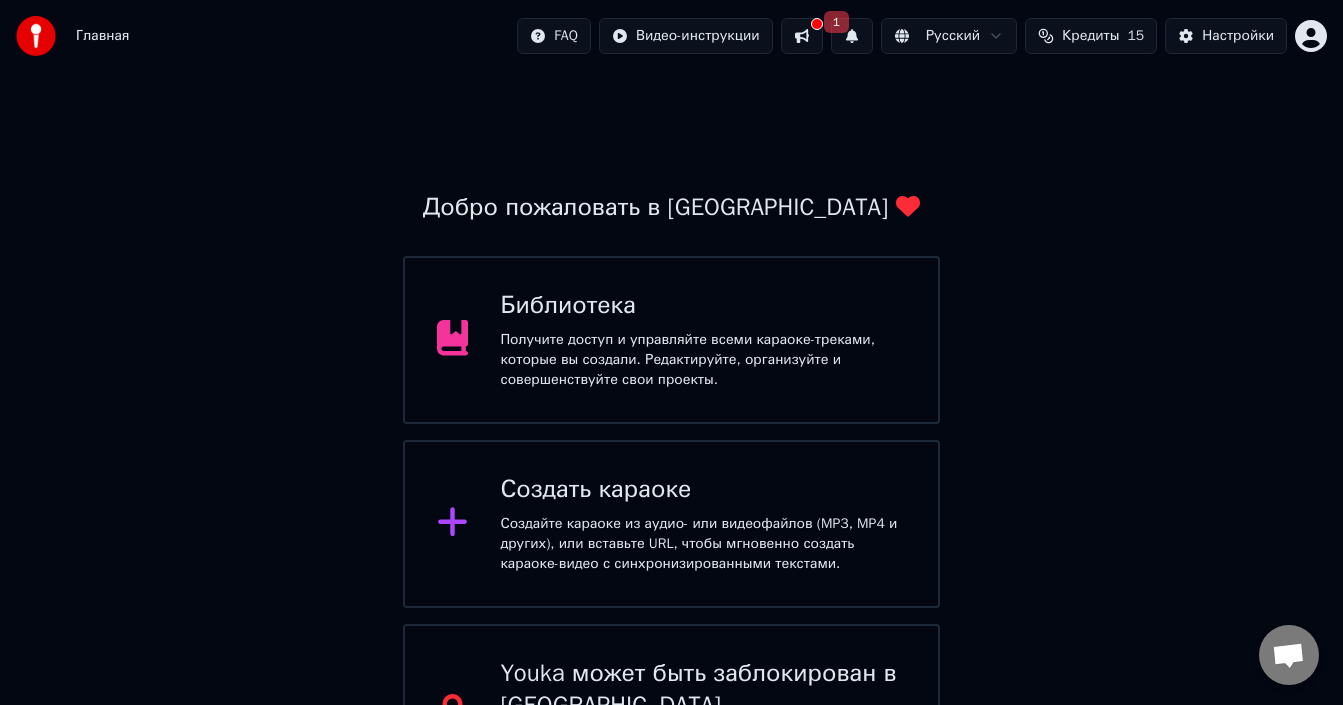 click on "Библиотека Получите доступ и управляйте всеми караоке-треками, которые вы создали. Редактируйте, организуйте и совершенствуйте свои проекты." at bounding box center (703, 340) 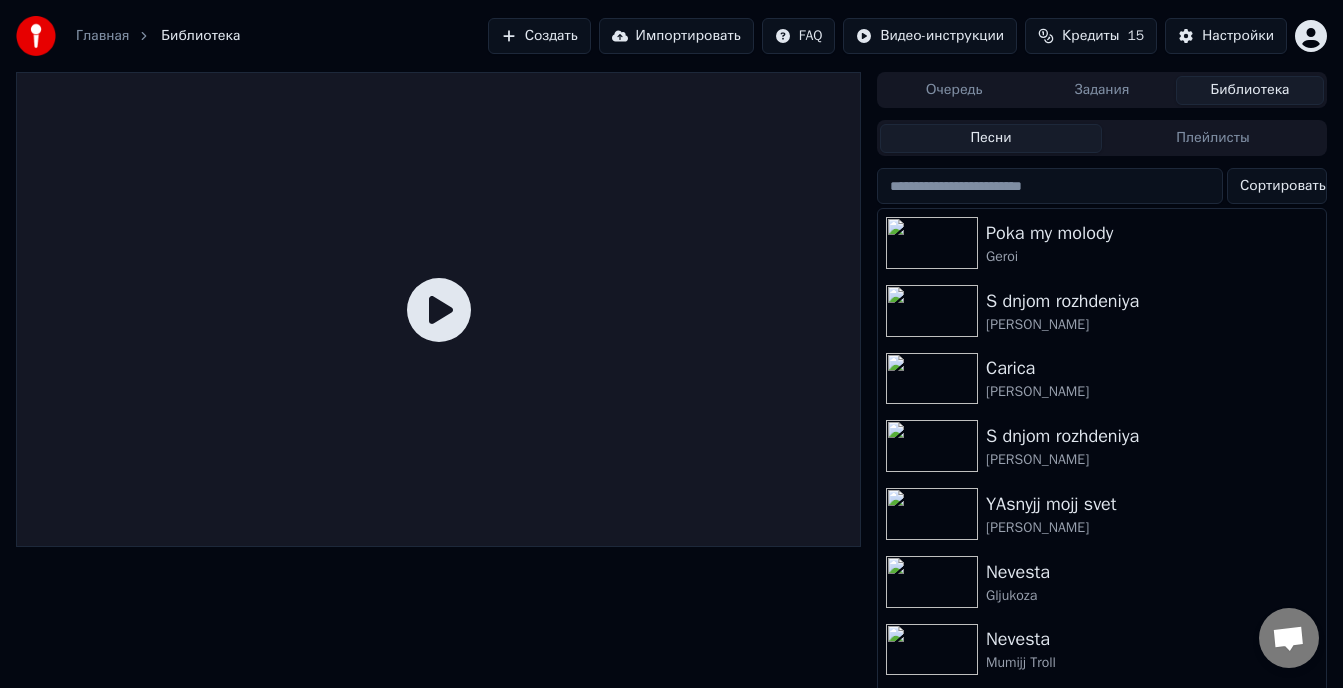 click on "Создать" at bounding box center (539, 36) 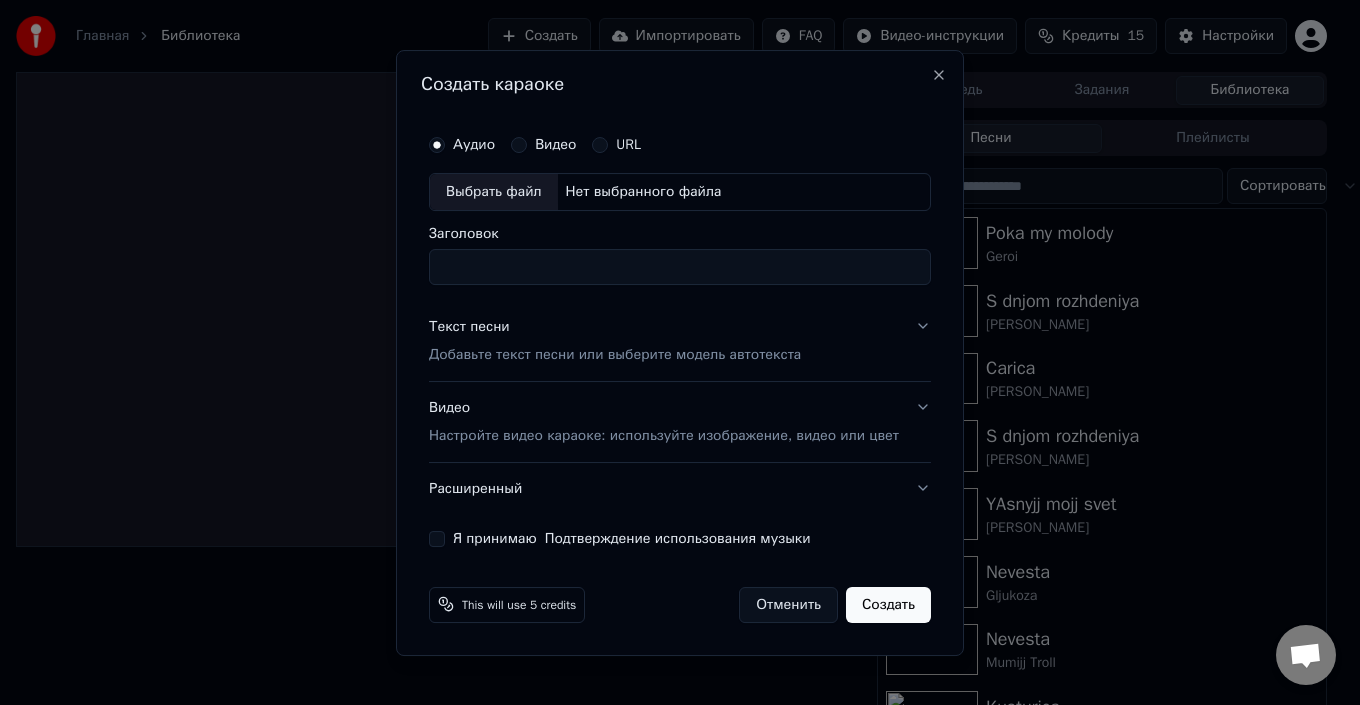 click on "Выбрать файл" at bounding box center (494, 192) 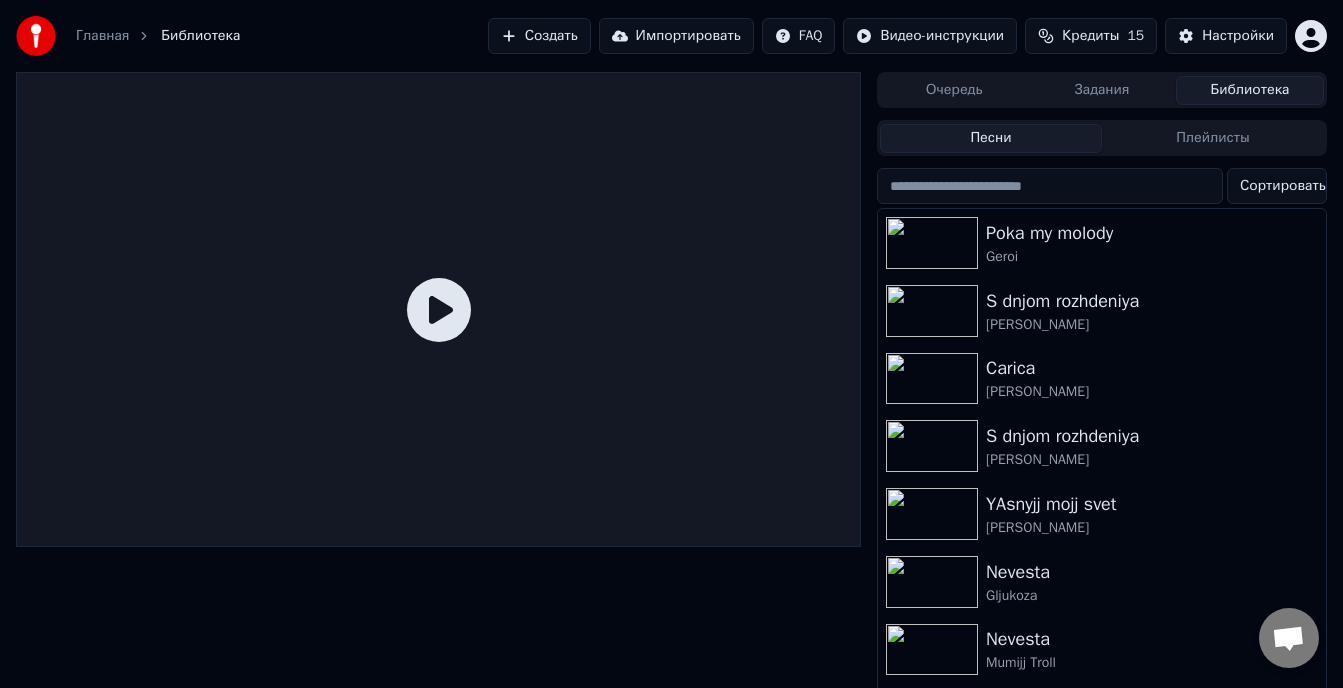 click on "Создать" at bounding box center (539, 36) 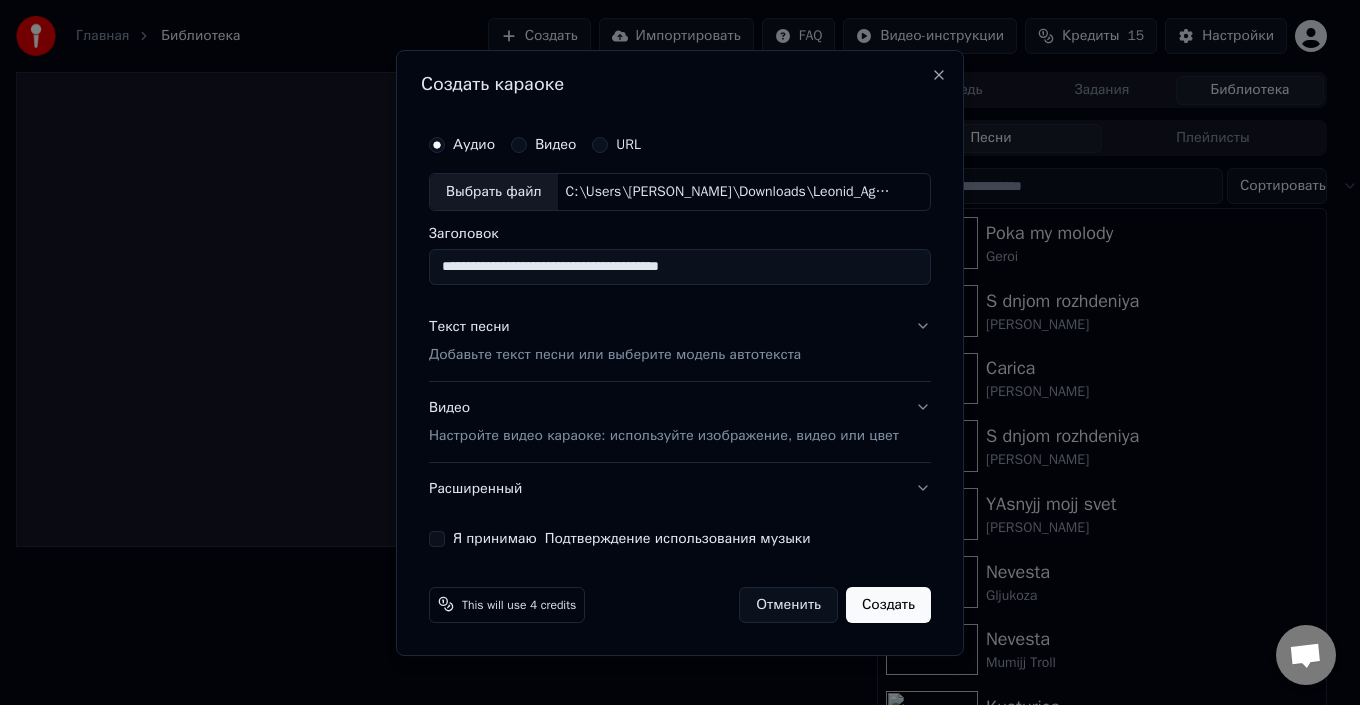 click on "**********" at bounding box center (680, 267) 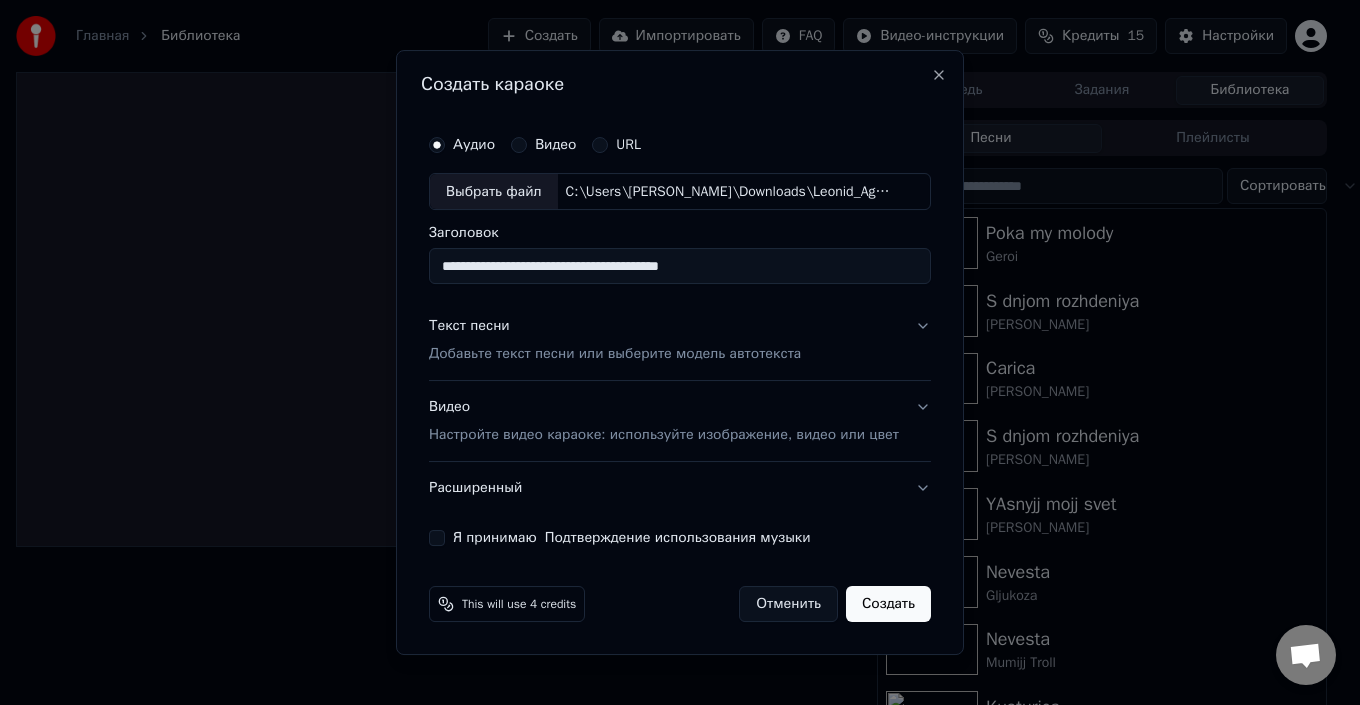 click on "Текст песни Добавьте текст песни или выберите модель автотекста" at bounding box center [680, 341] 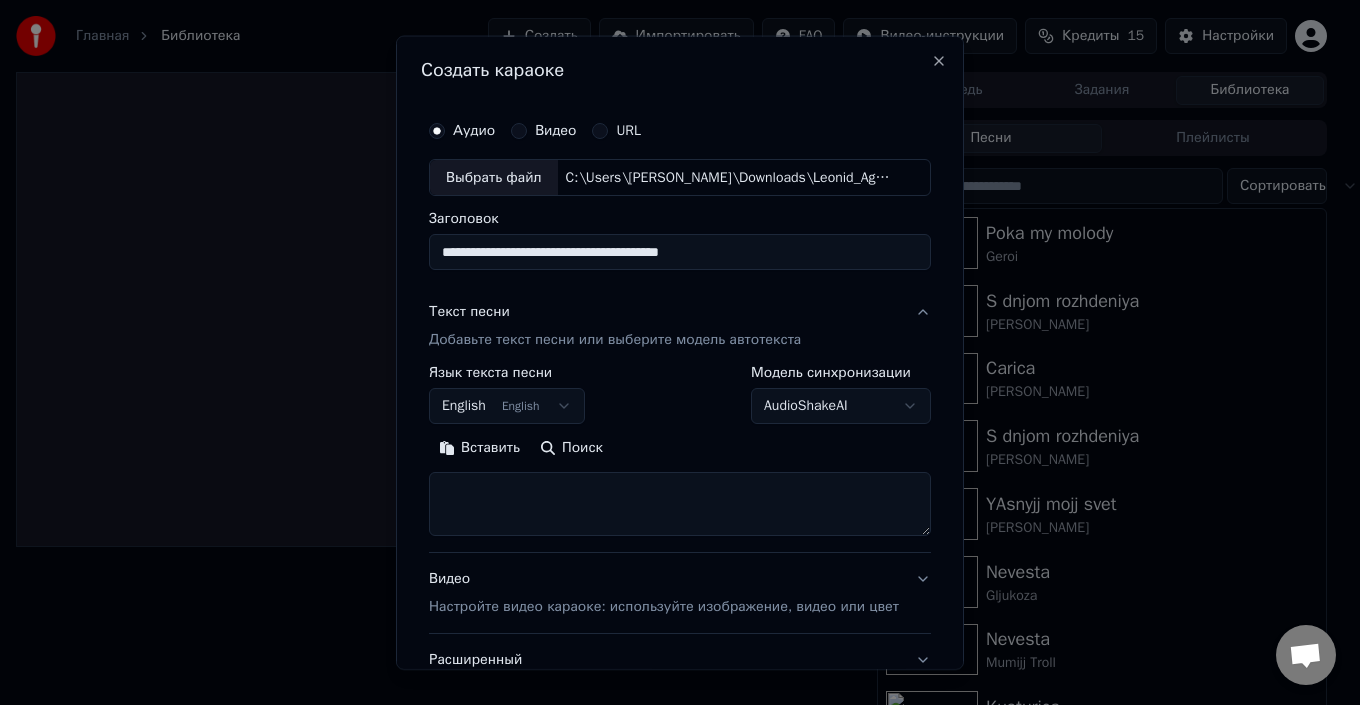 click on "English English" at bounding box center [507, 406] 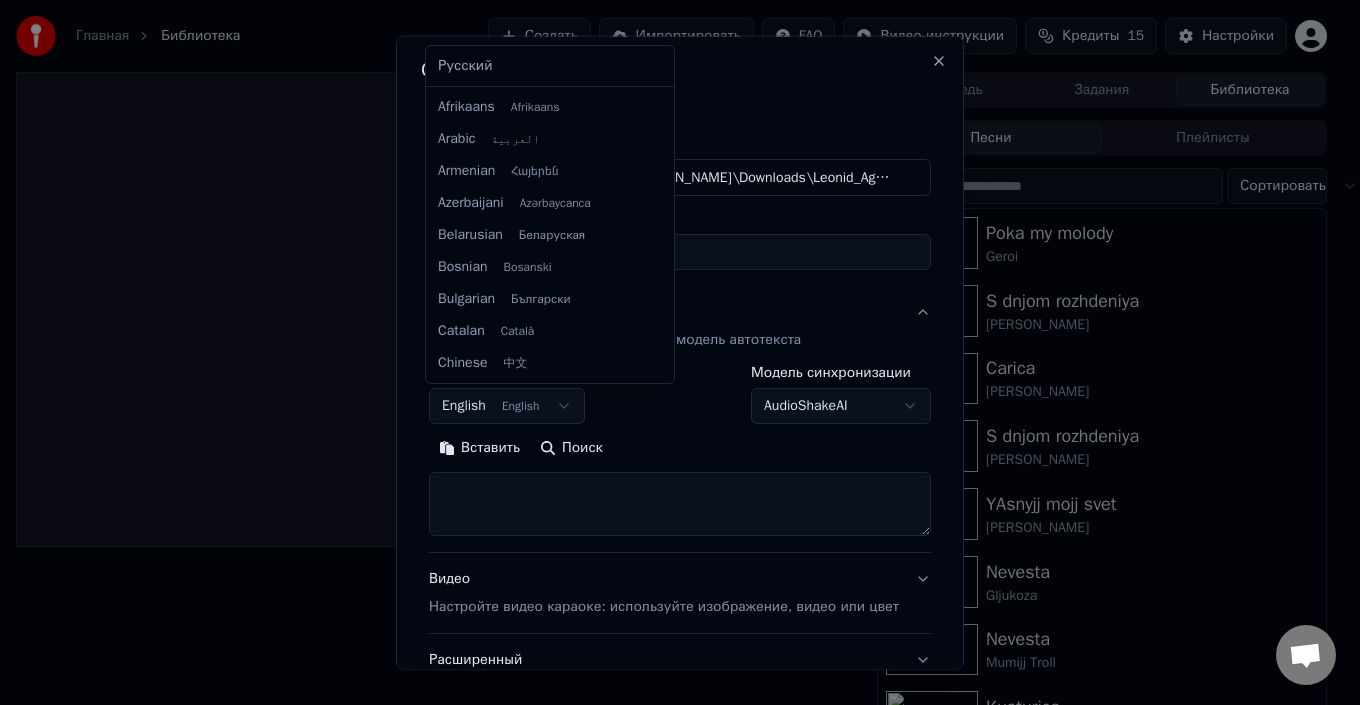 scroll, scrollTop: 160, scrollLeft: 0, axis: vertical 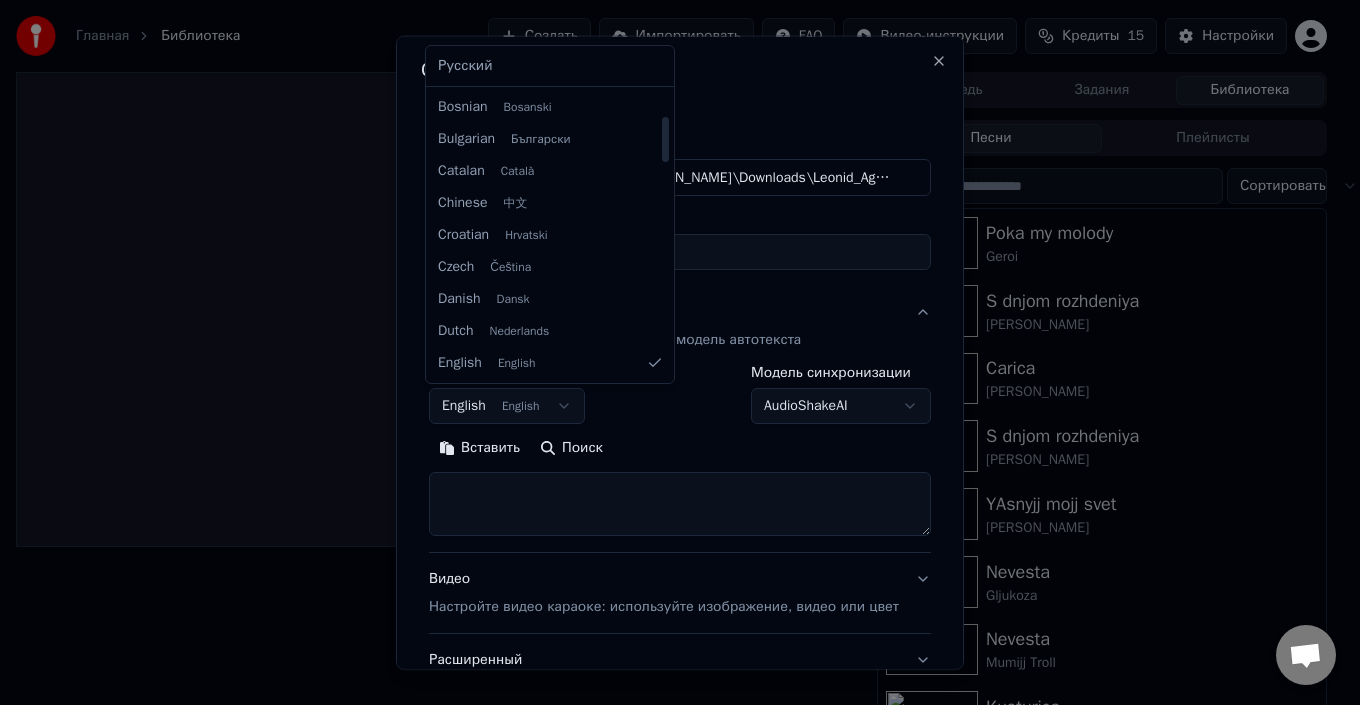 select on "**" 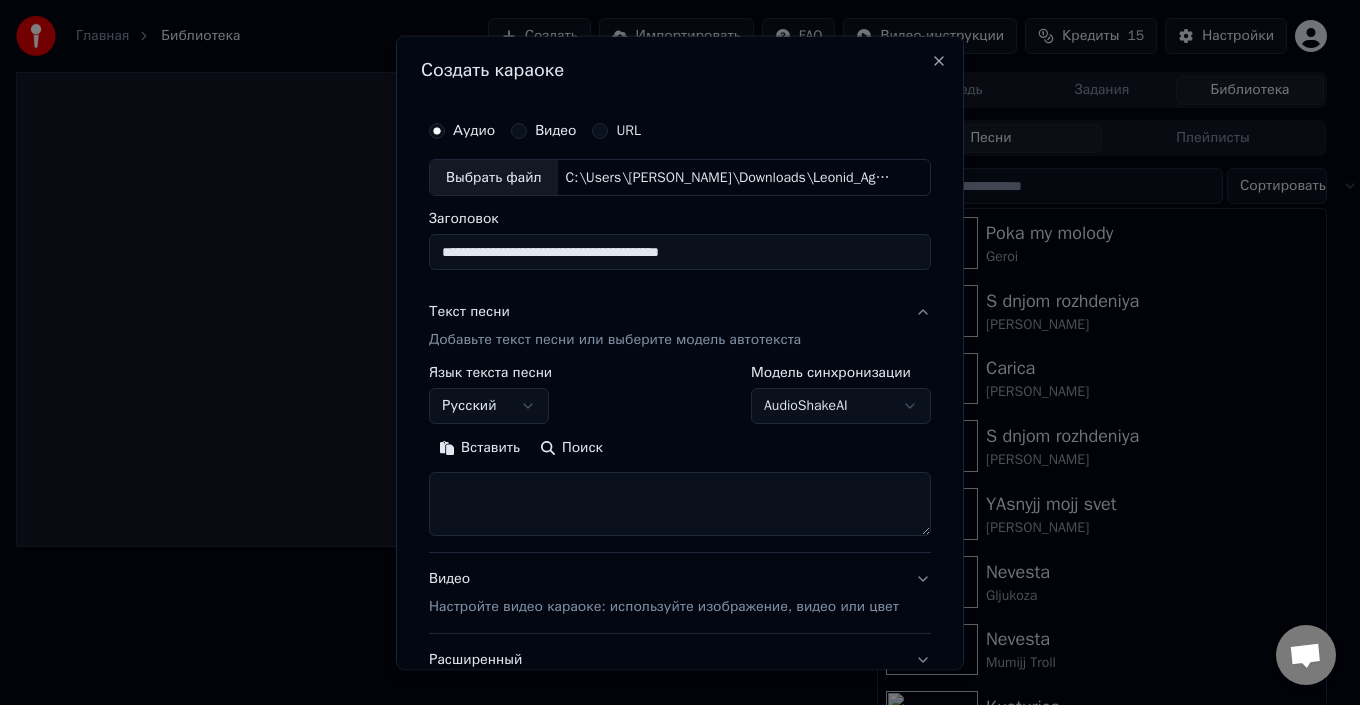 click at bounding box center [680, 504] 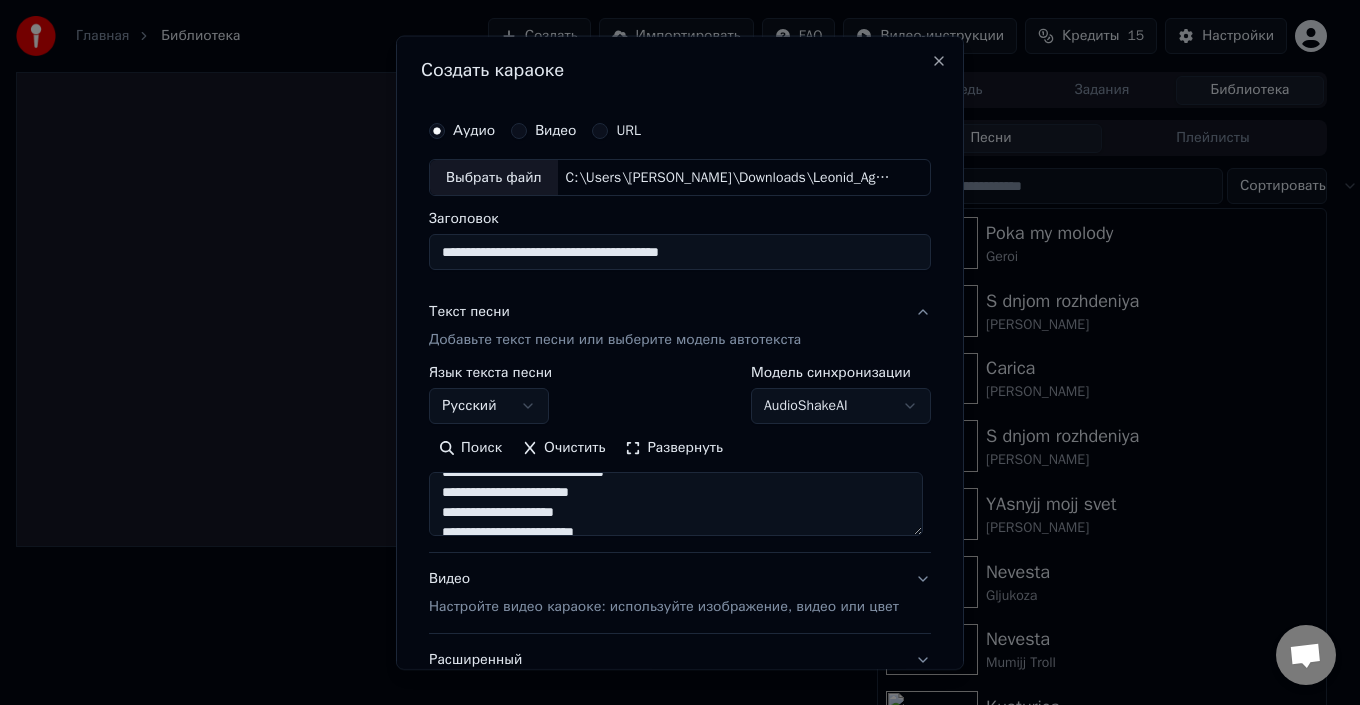 scroll, scrollTop: 200, scrollLeft: 0, axis: vertical 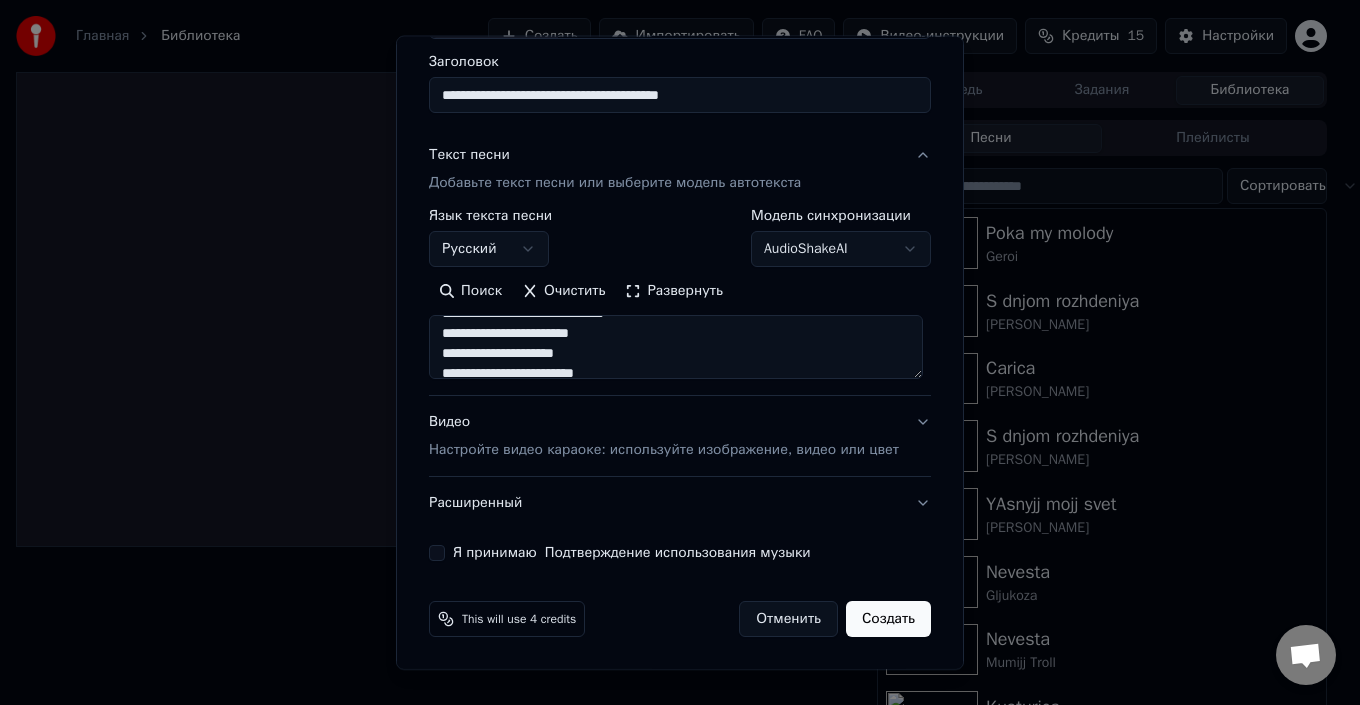 type on "**********" 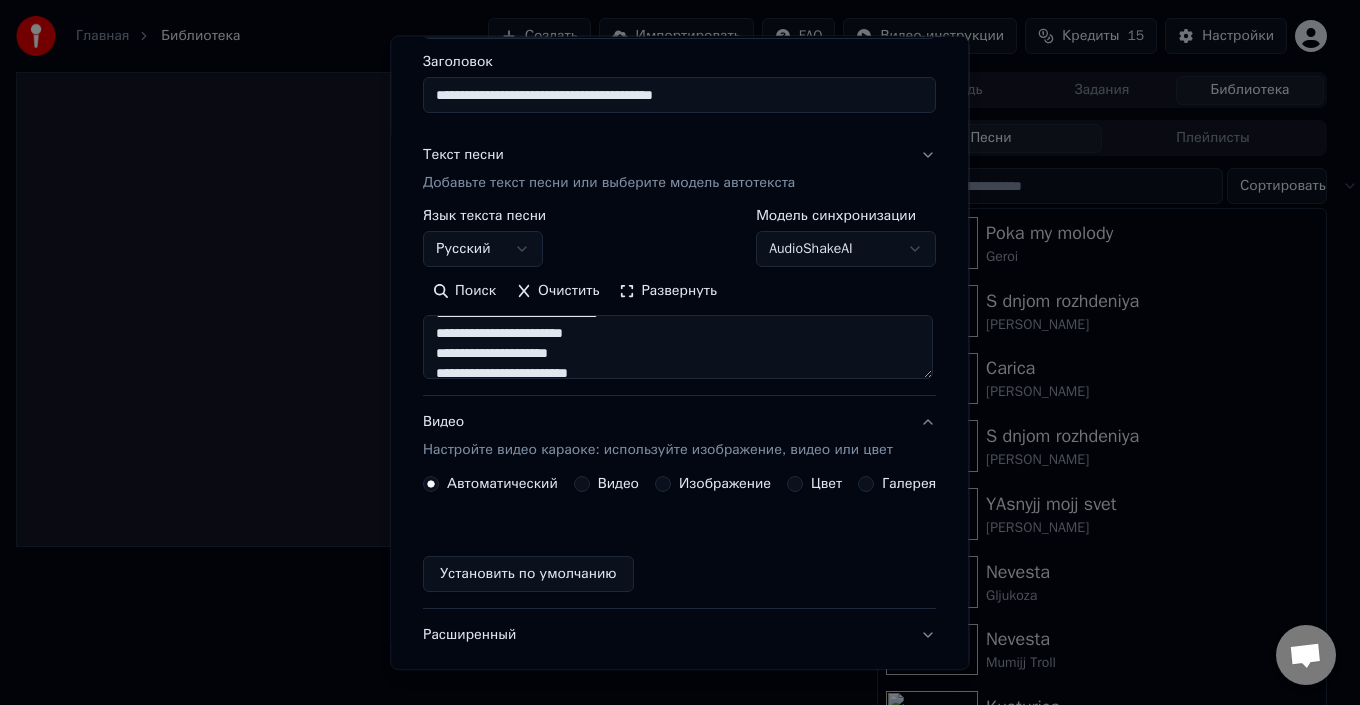 scroll, scrollTop: 103, scrollLeft: 0, axis: vertical 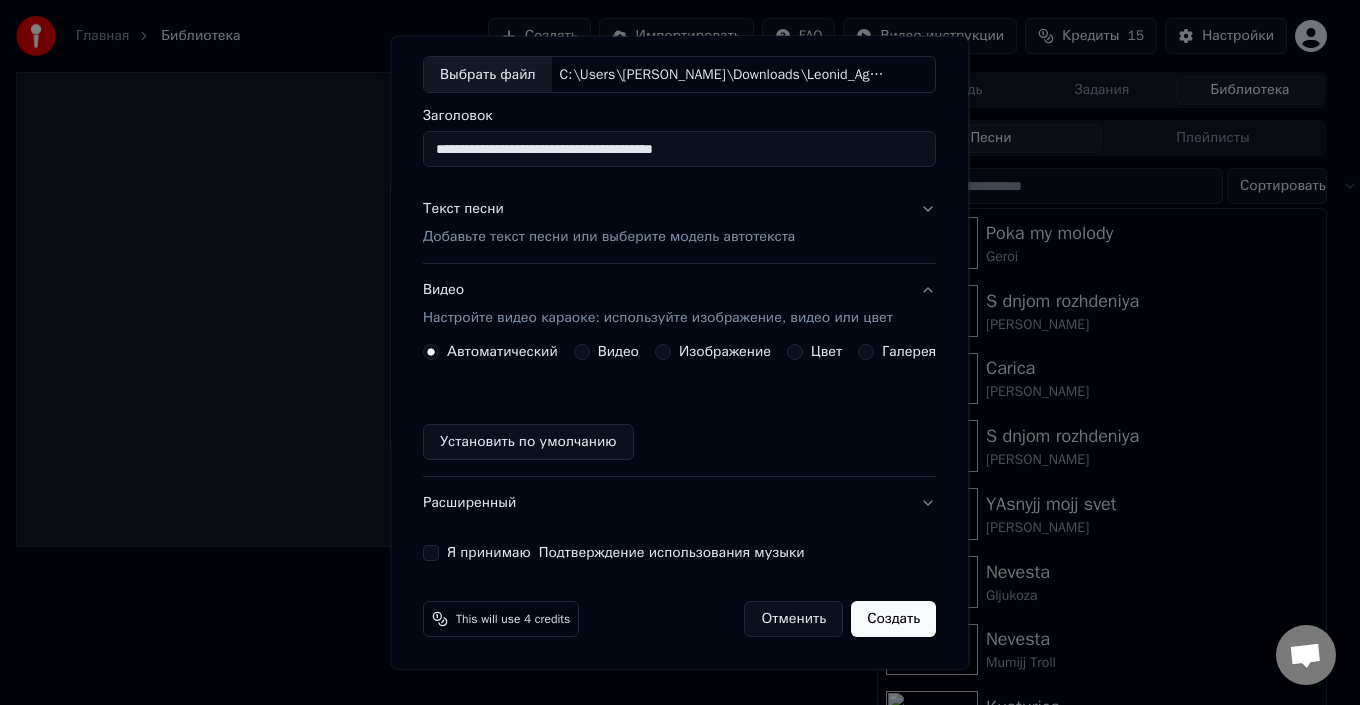 click on "Изображение" at bounding box center [663, 352] 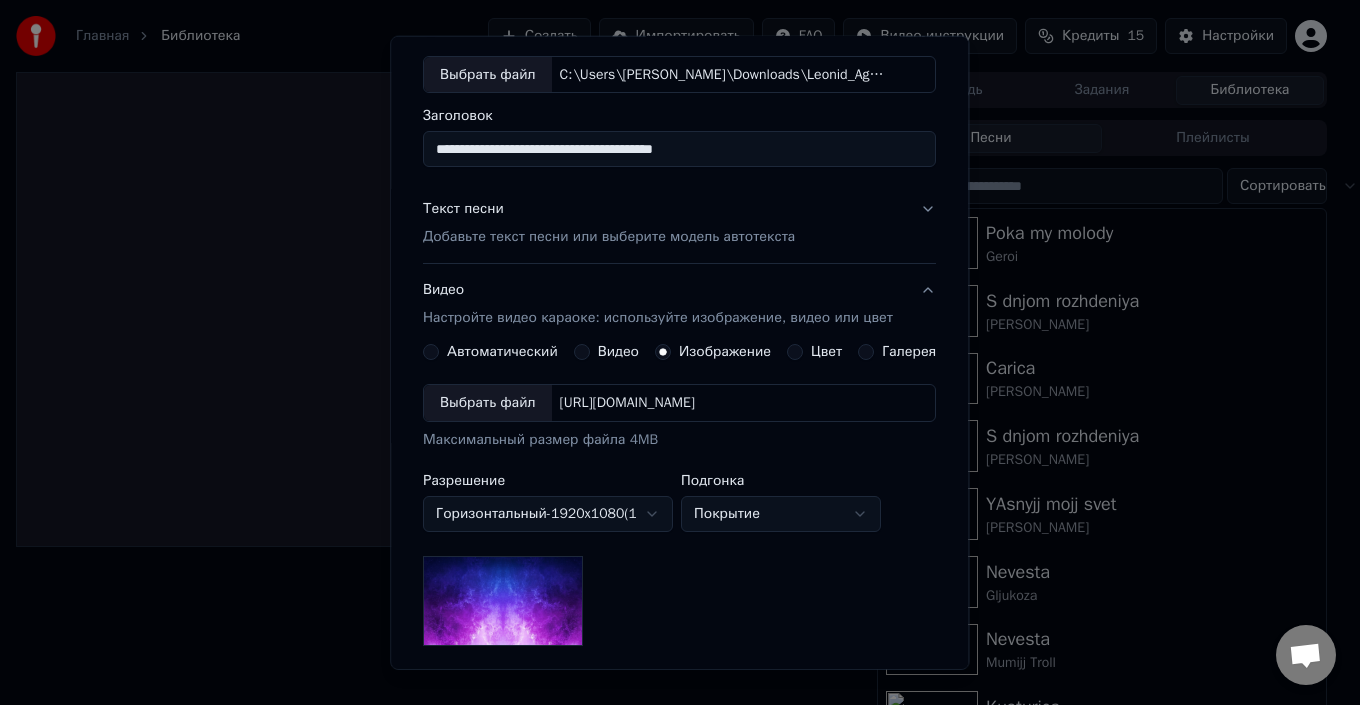 click on "Выбрать файл" at bounding box center [488, 403] 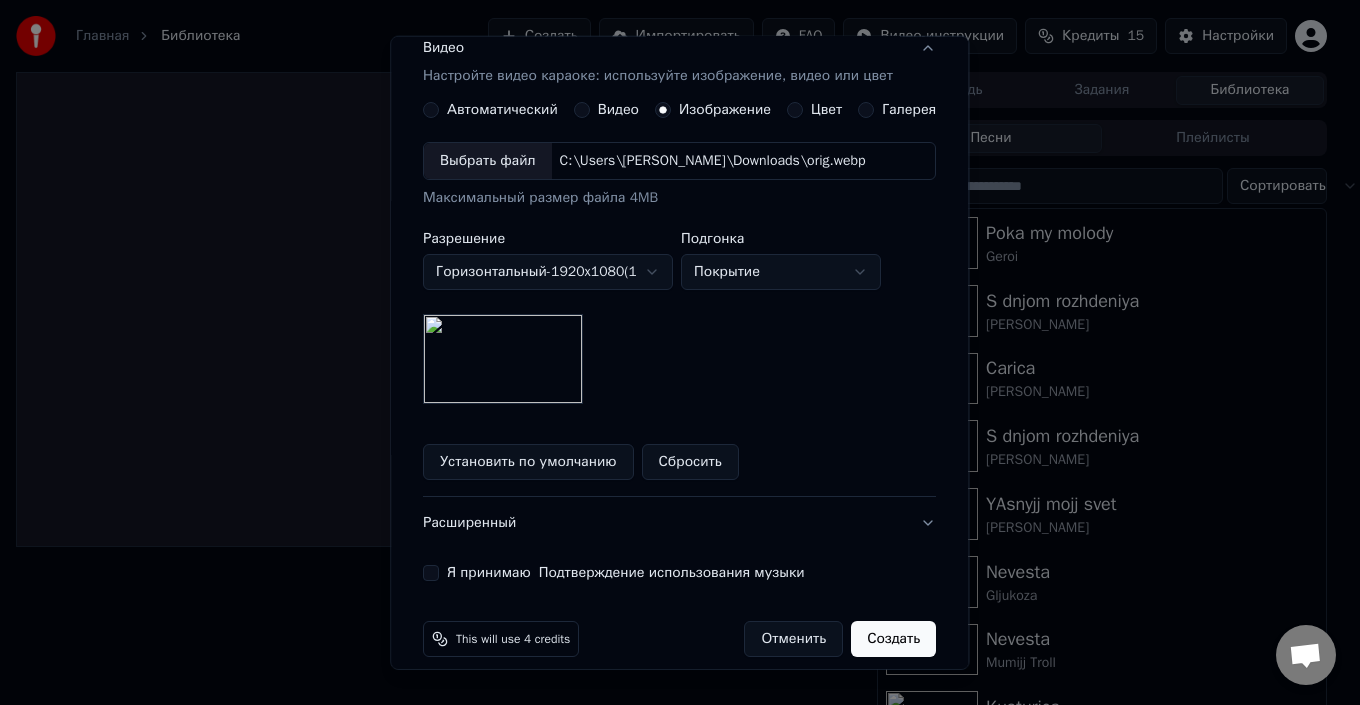 scroll, scrollTop: 365, scrollLeft: 0, axis: vertical 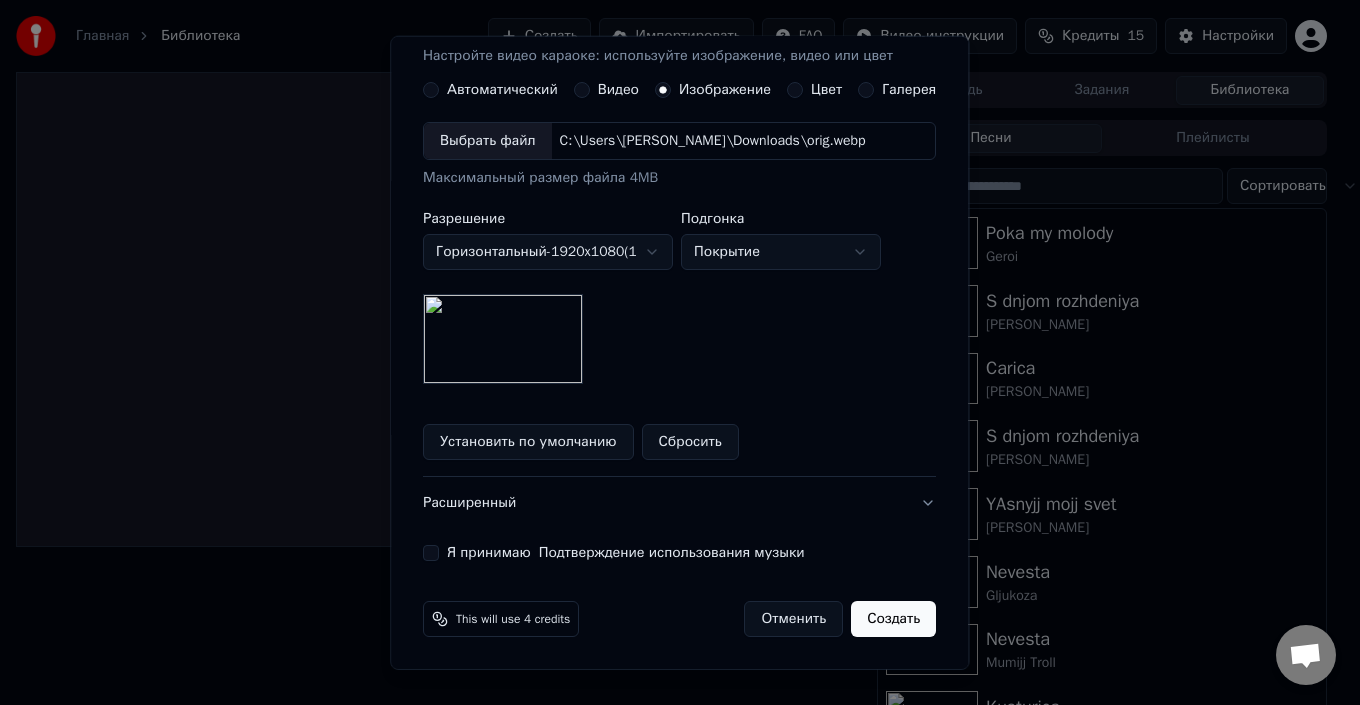 click on "Я принимаю   Подтверждение использования музыки" at bounding box center (431, 553) 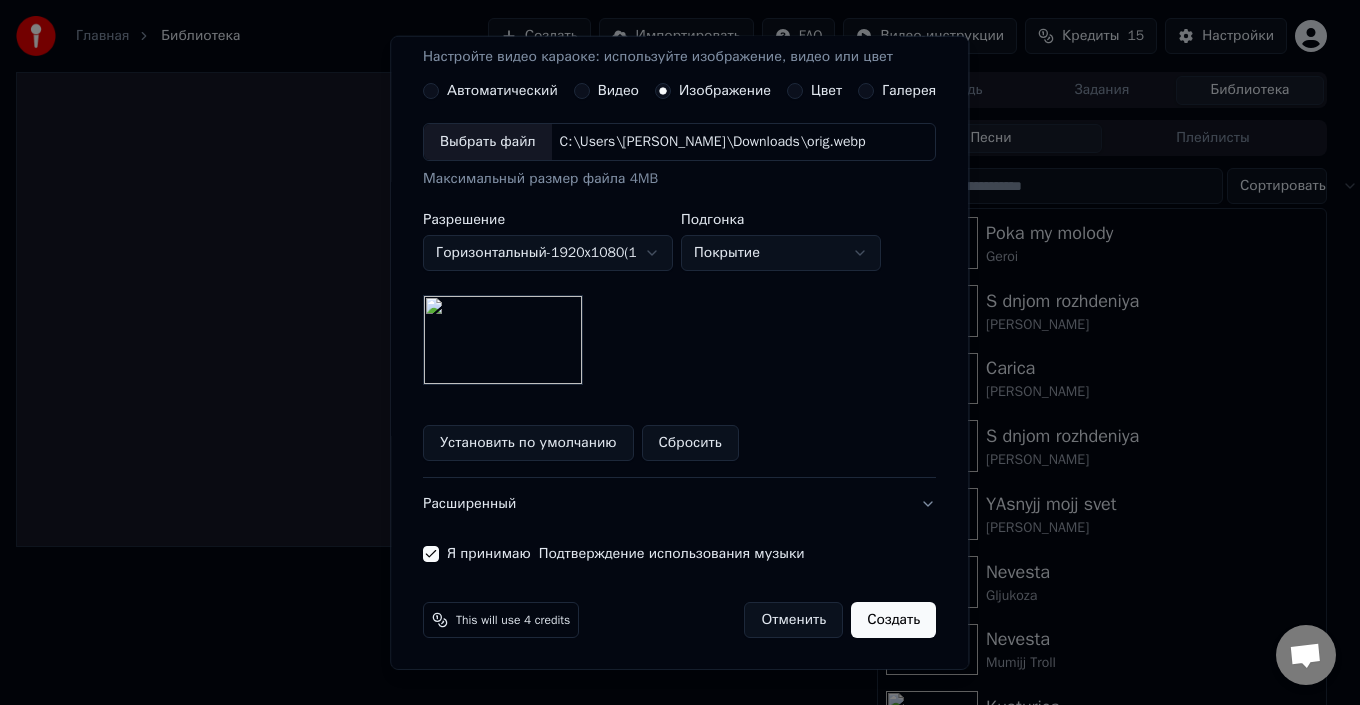 scroll, scrollTop: 365, scrollLeft: 0, axis: vertical 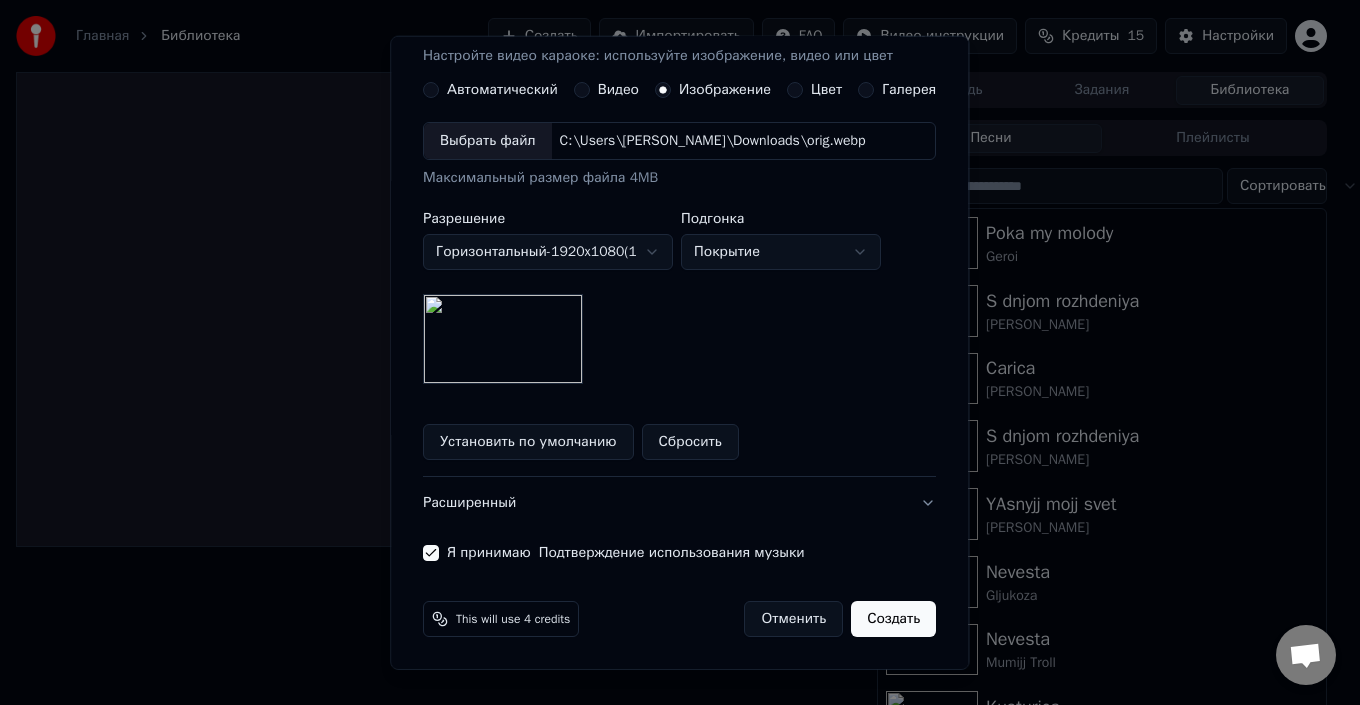 click on "Создать" at bounding box center (894, 619) 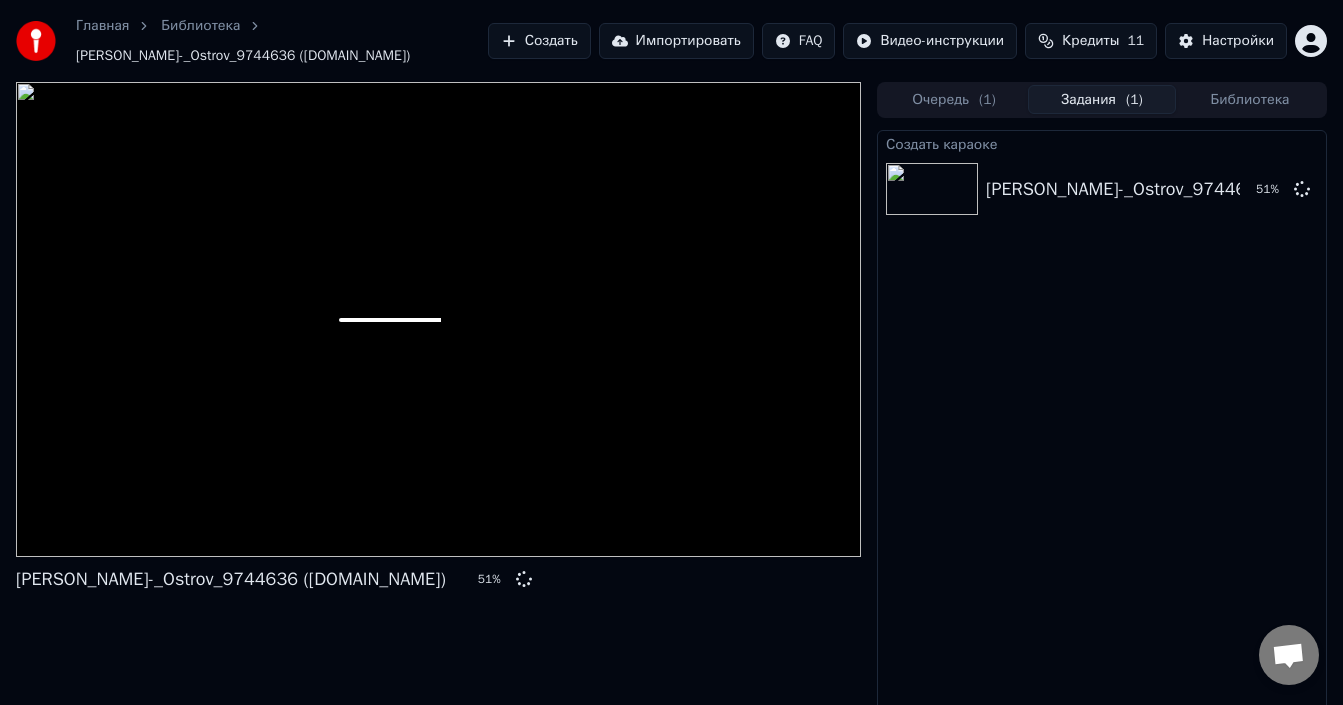 click on "Создать" at bounding box center [539, 41] 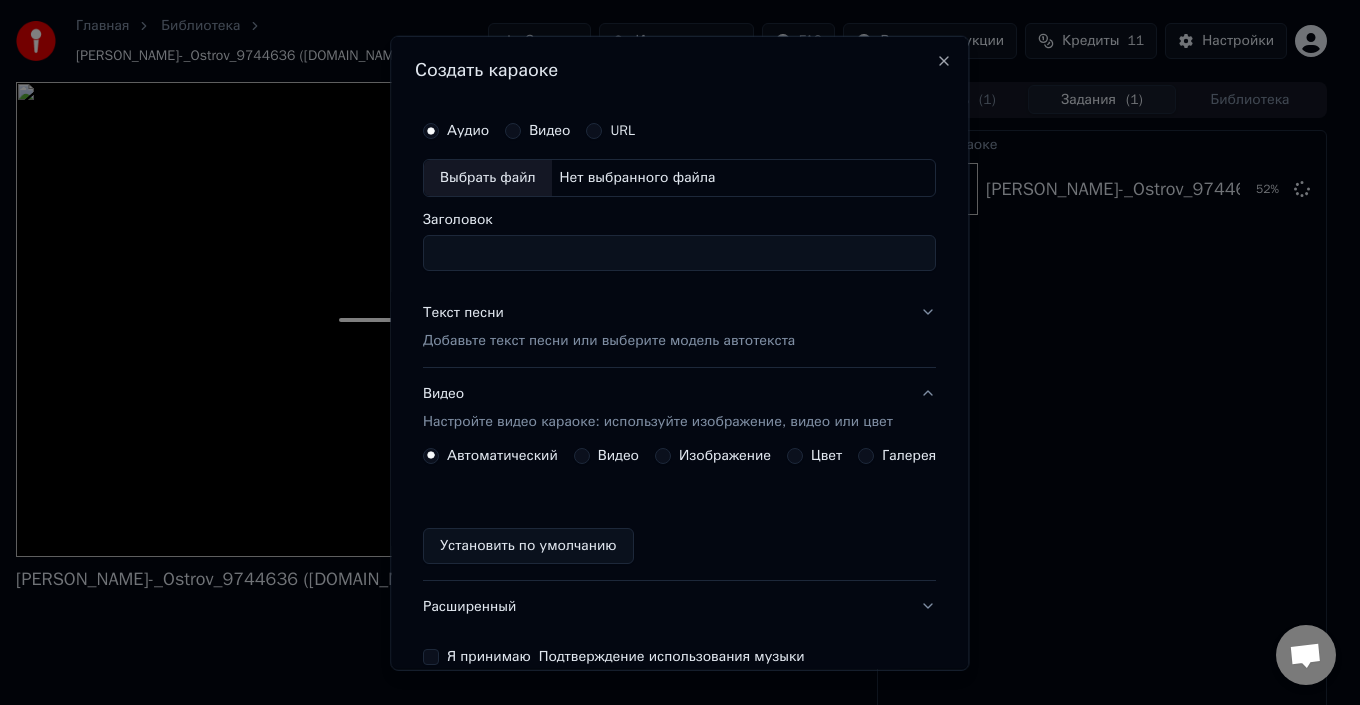 click on "Выбрать файл" at bounding box center [488, 177] 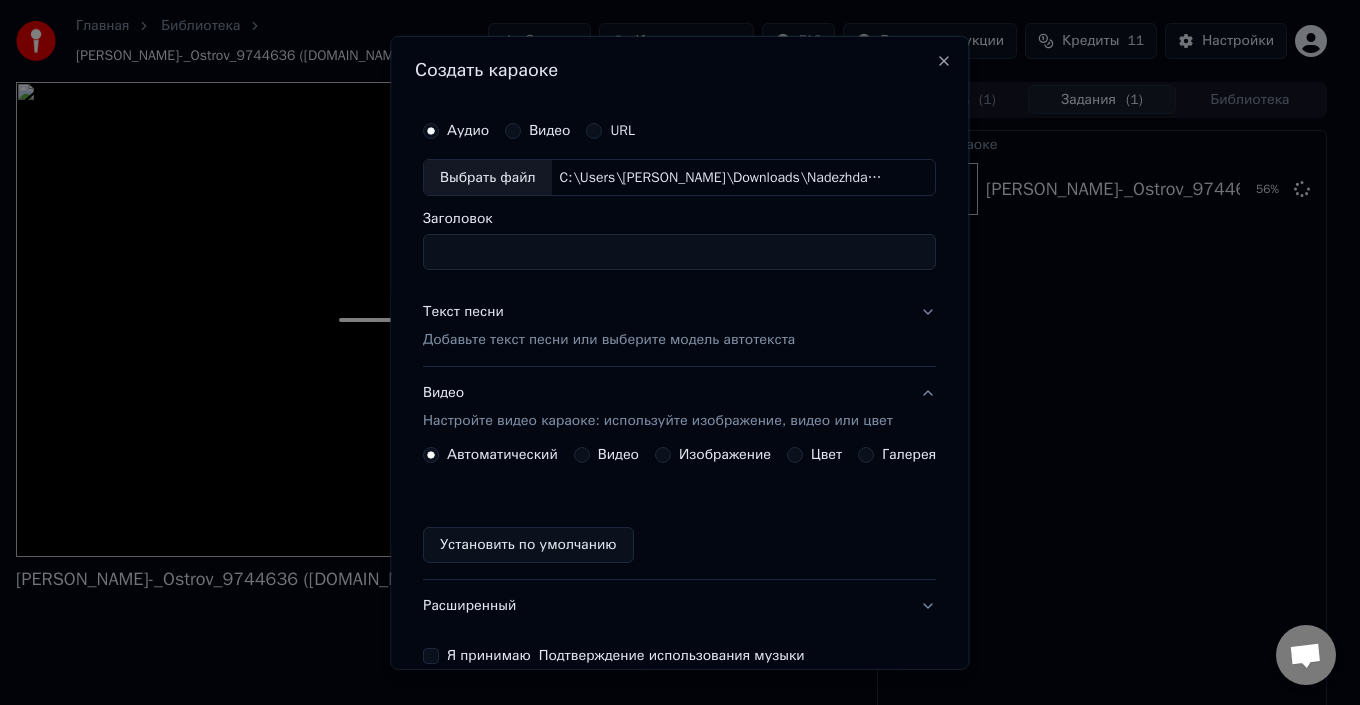 type on "**********" 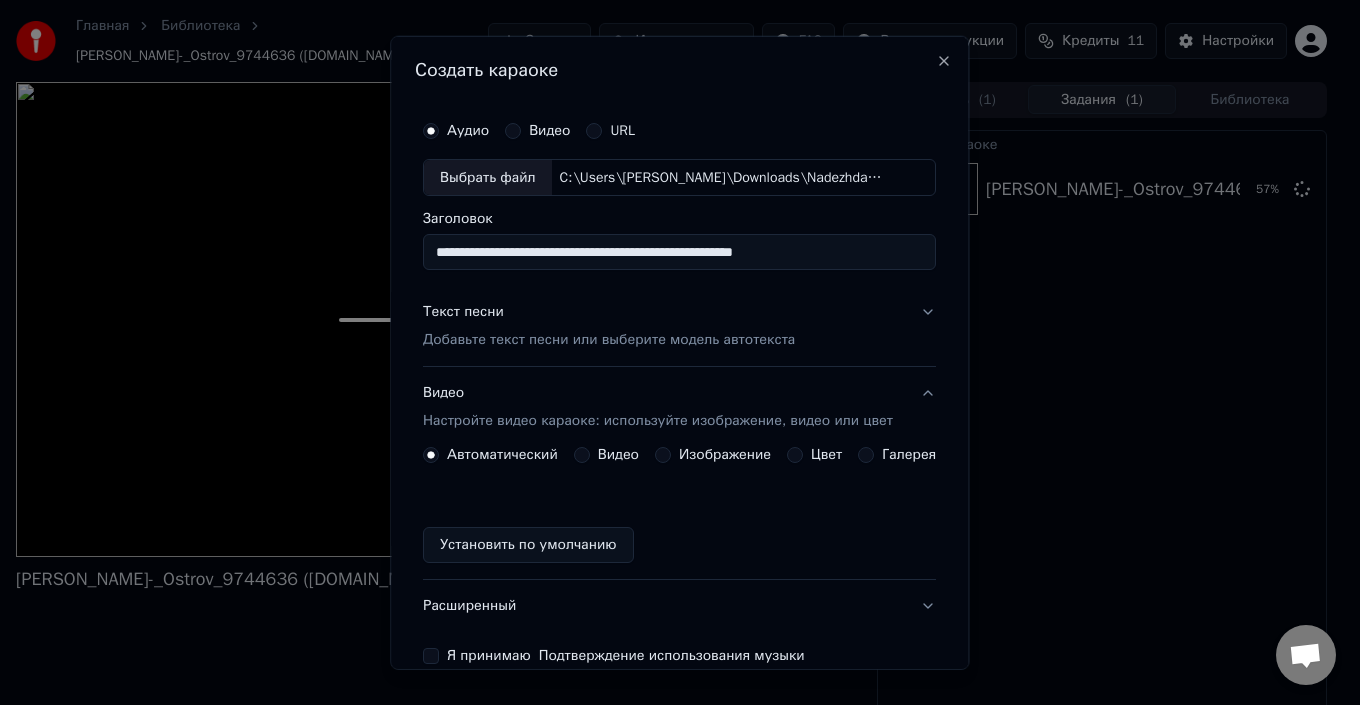 click on "Текст песни Добавьте текст песни или выберите модель автотекста" at bounding box center (679, 326) 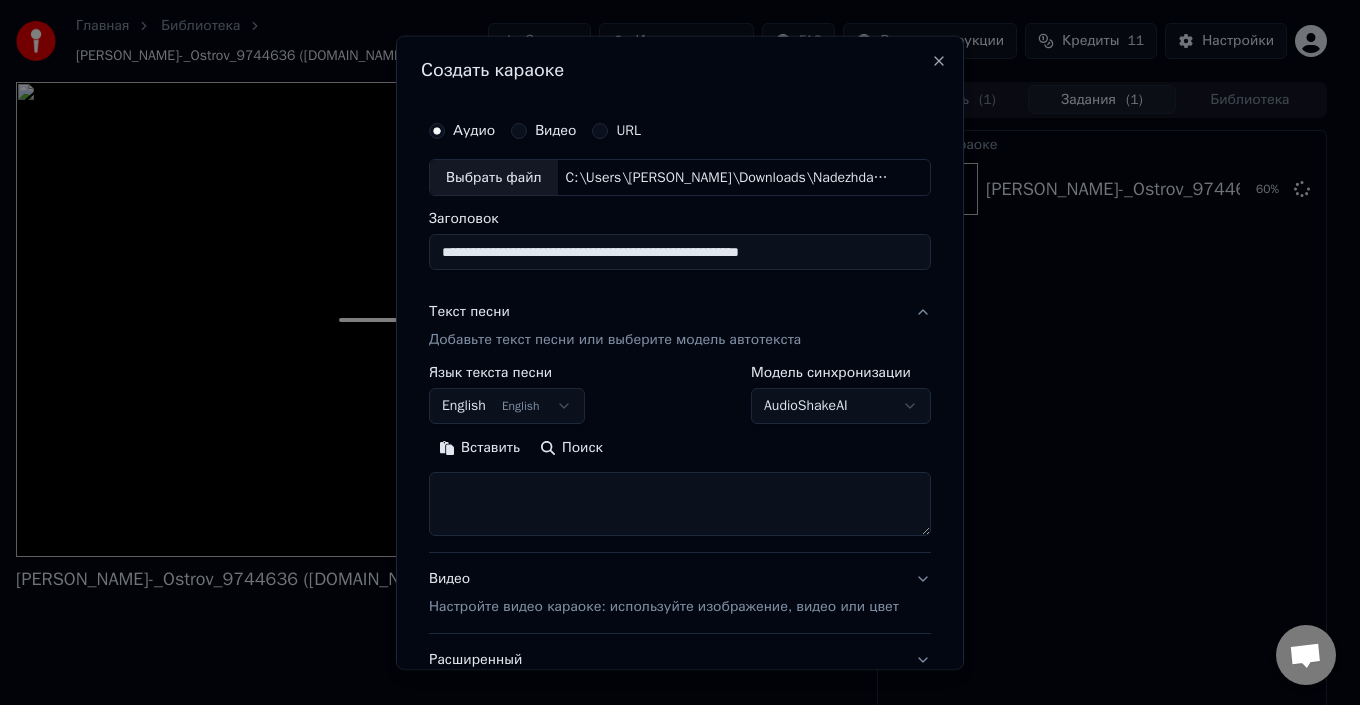 click at bounding box center (680, 504) 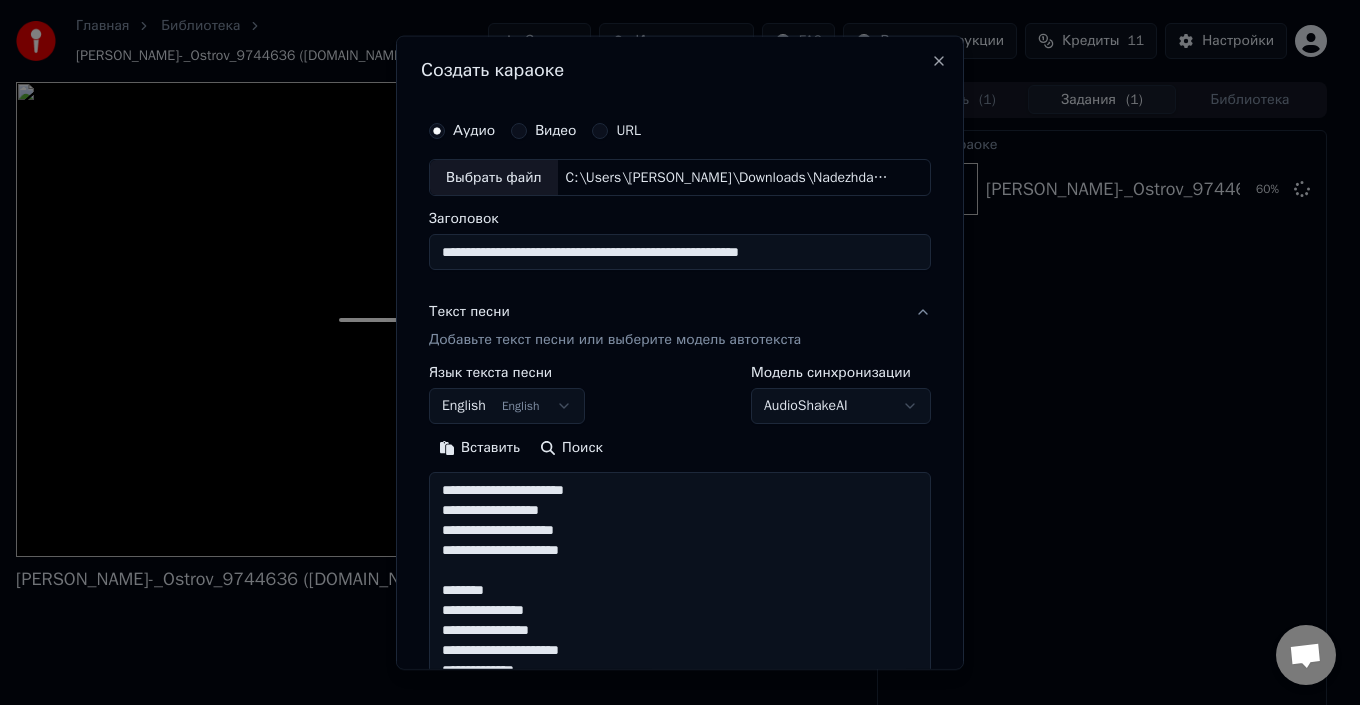scroll, scrollTop: 485, scrollLeft: 0, axis: vertical 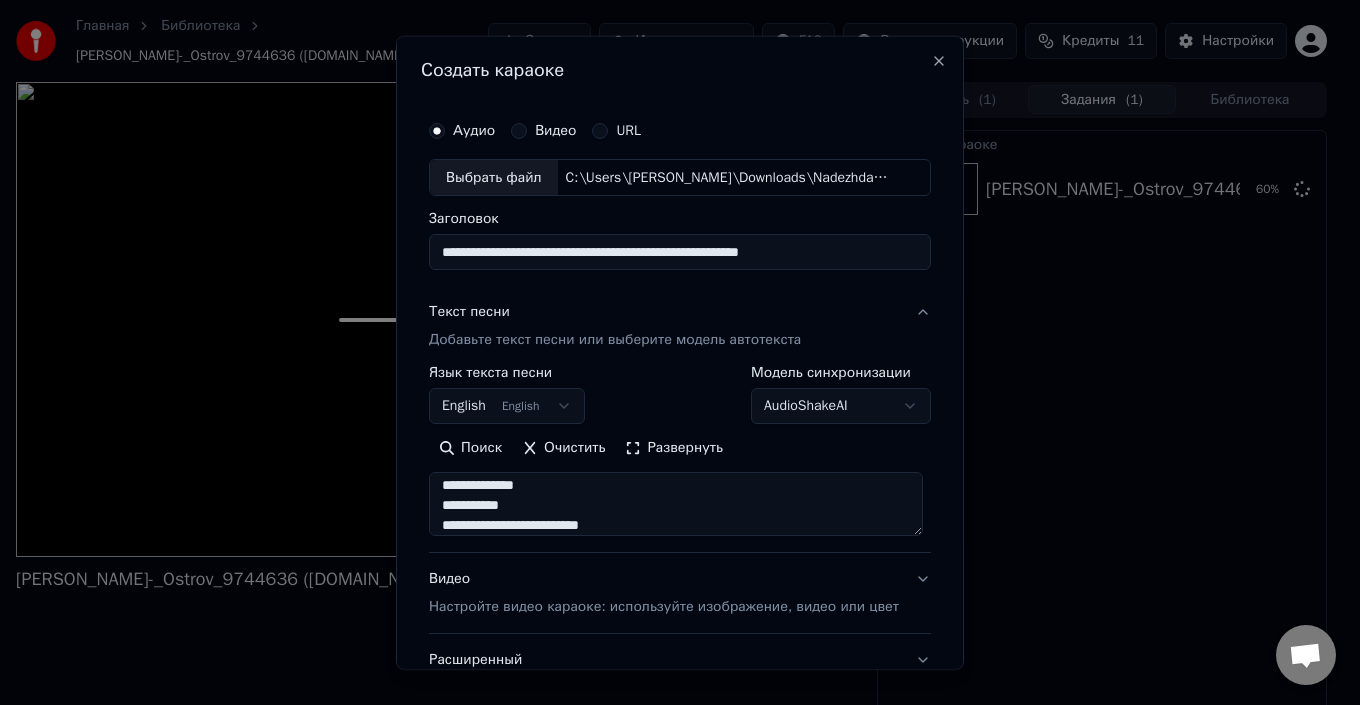 click on "Развернуть" at bounding box center (674, 448) 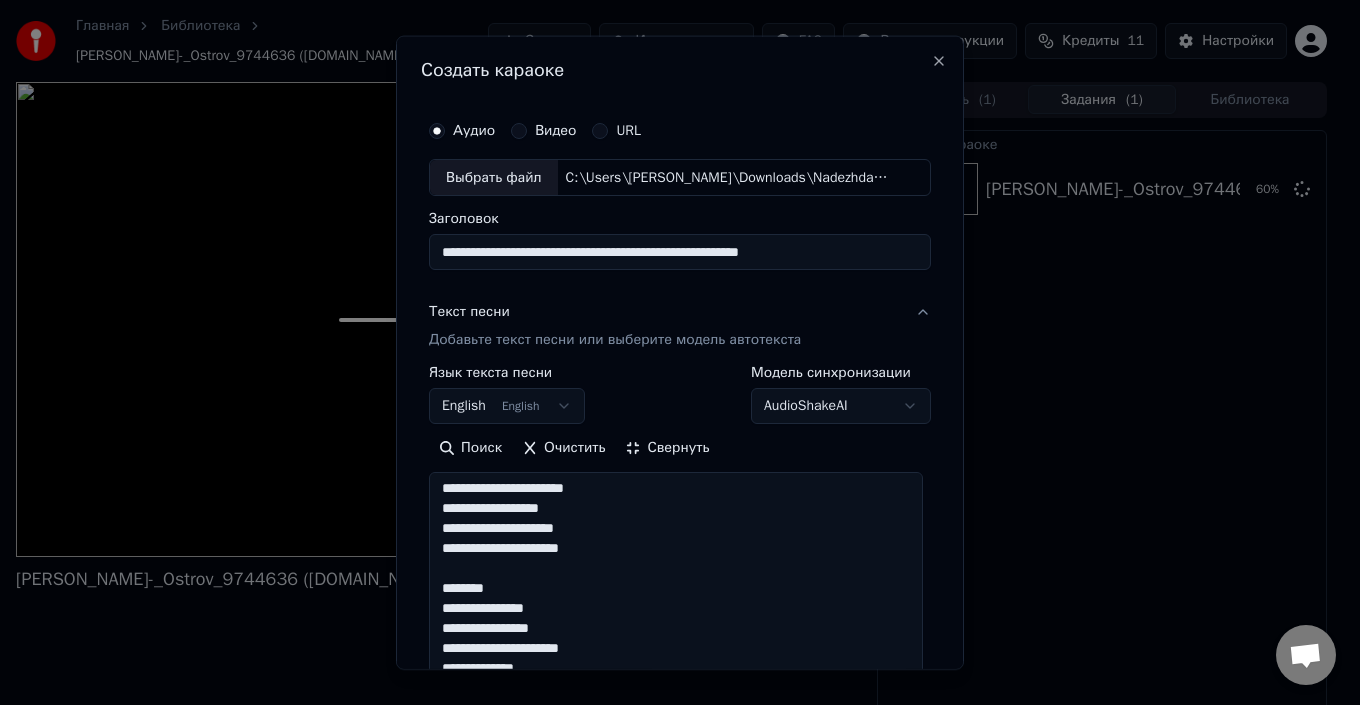 scroll, scrollTop: 0, scrollLeft: 0, axis: both 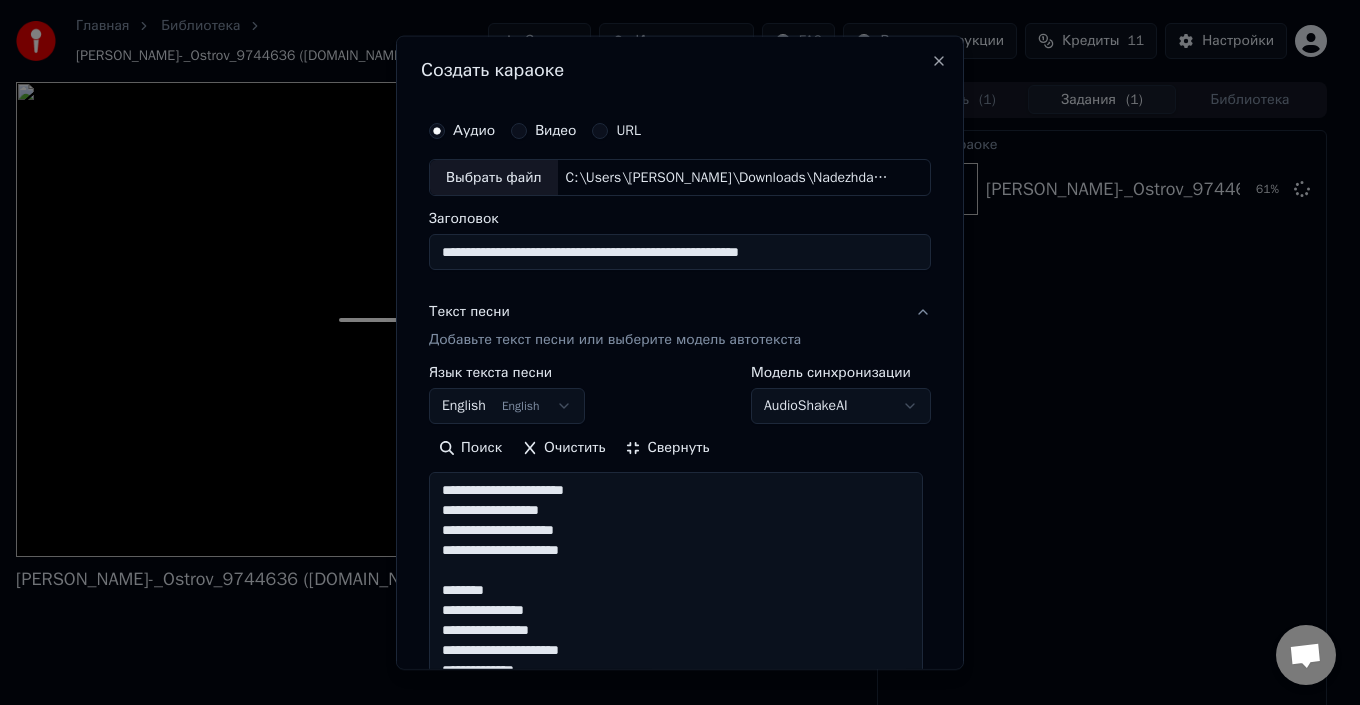 drag, startPoint x: 499, startPoint y: 599, endPoint x: 431, endPoint y: 562, distance: 77.41447 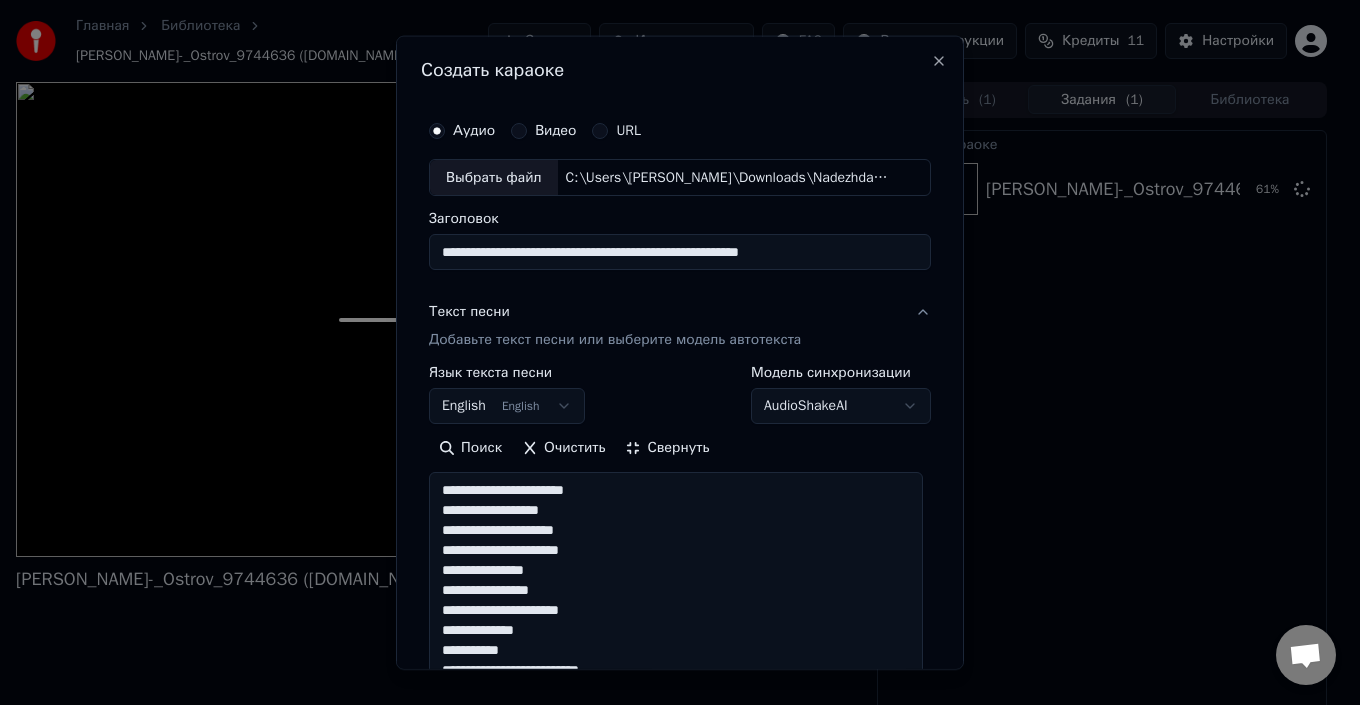 scroll, scrollTop: 100, scrollLeft: 0, axis: vertical 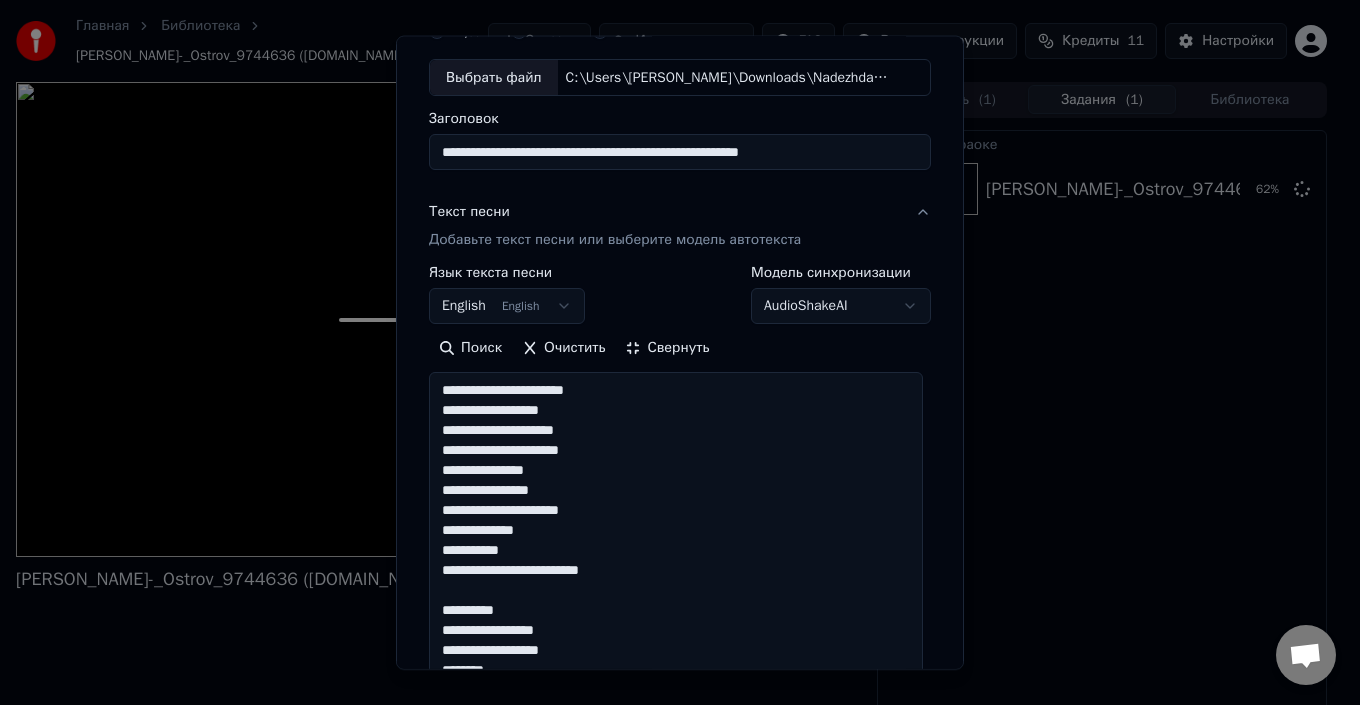 drag, startPoint x: 504, startPoint y: 614, endPoint x: 435, endPoint y: 597, distance: 71.063354 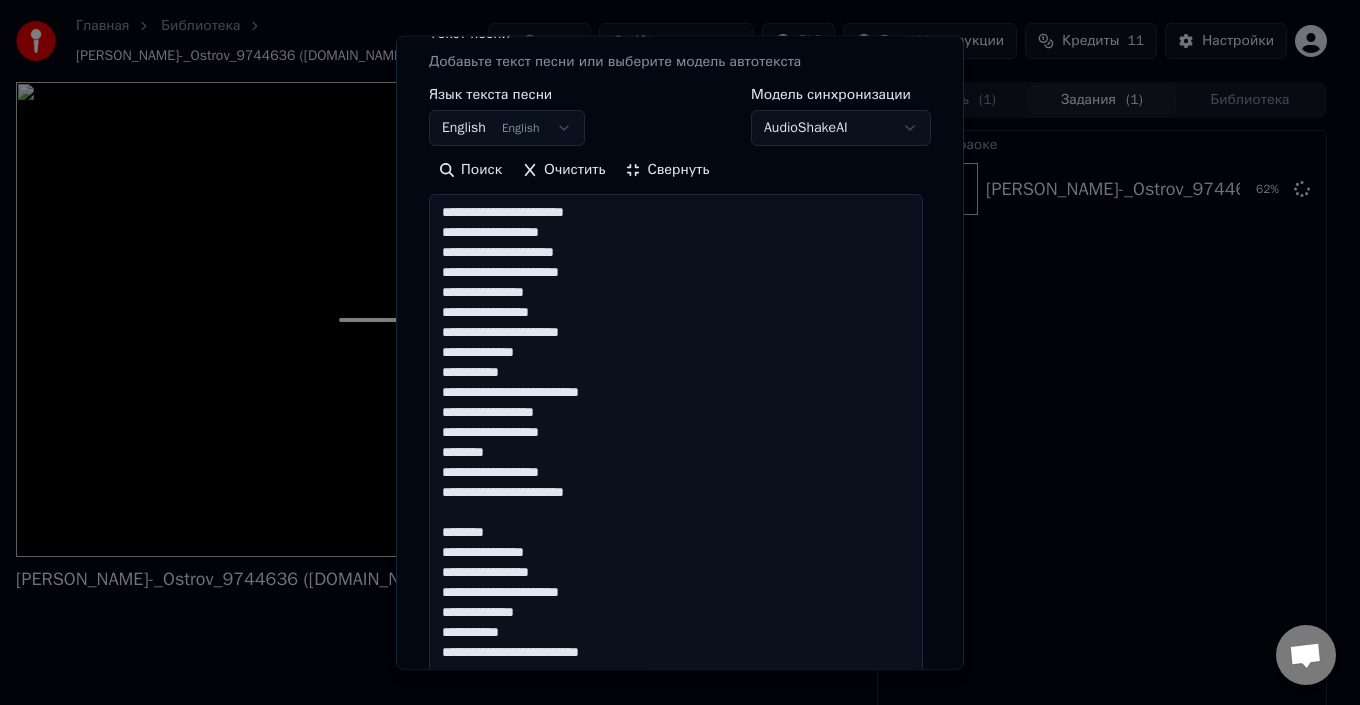 scroll, scrollTop: 300, scrollLeft: 0, axis: vertical 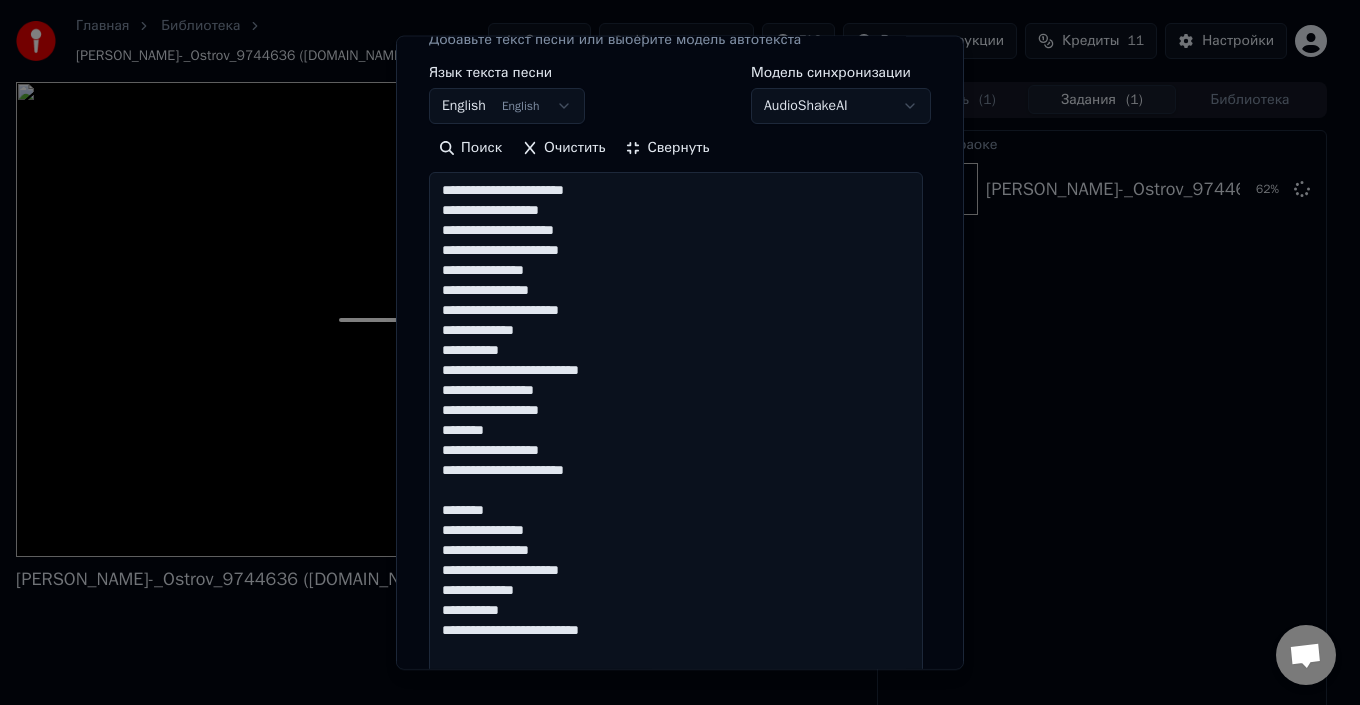 drag, startPoint x: 502, startPoint y: 500, endPoint x: 453, endPoint y: 496, distance: 49.162994 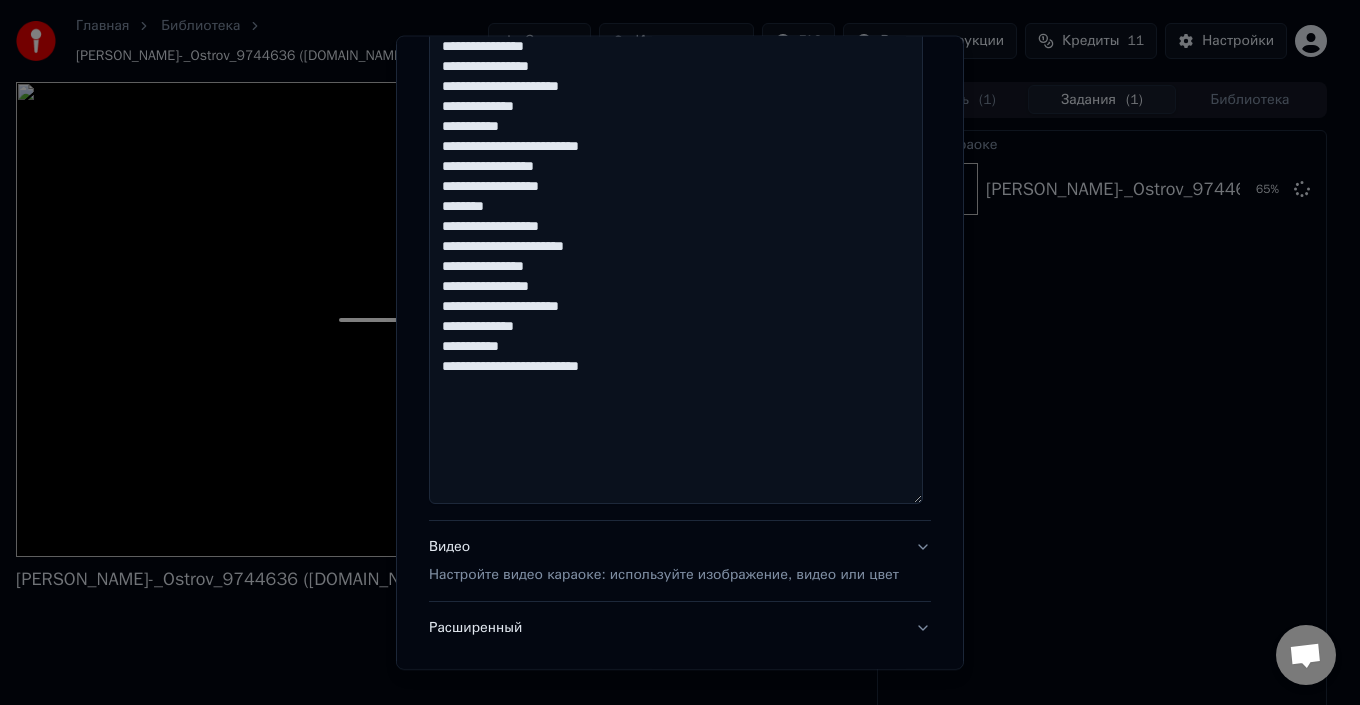 scroll, scrollTop: 600, scrollLeft: 0, axis: vertical 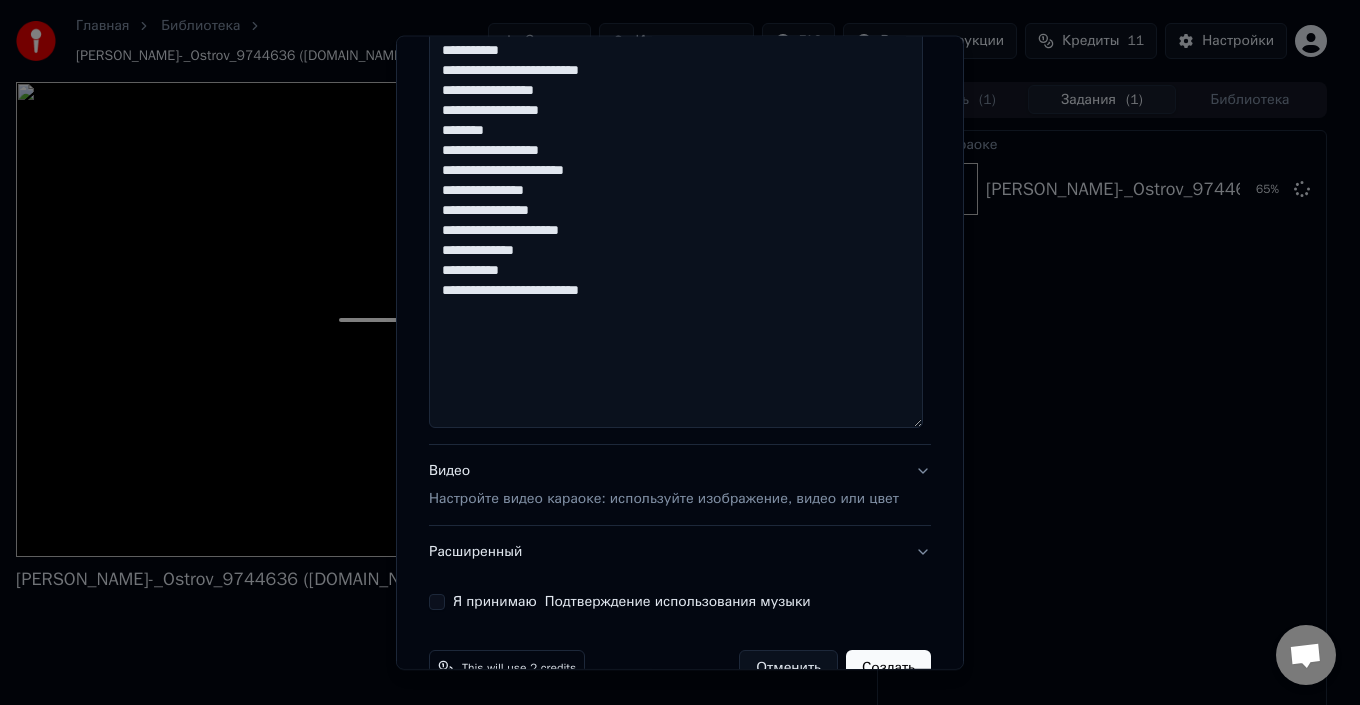 type on "**********" 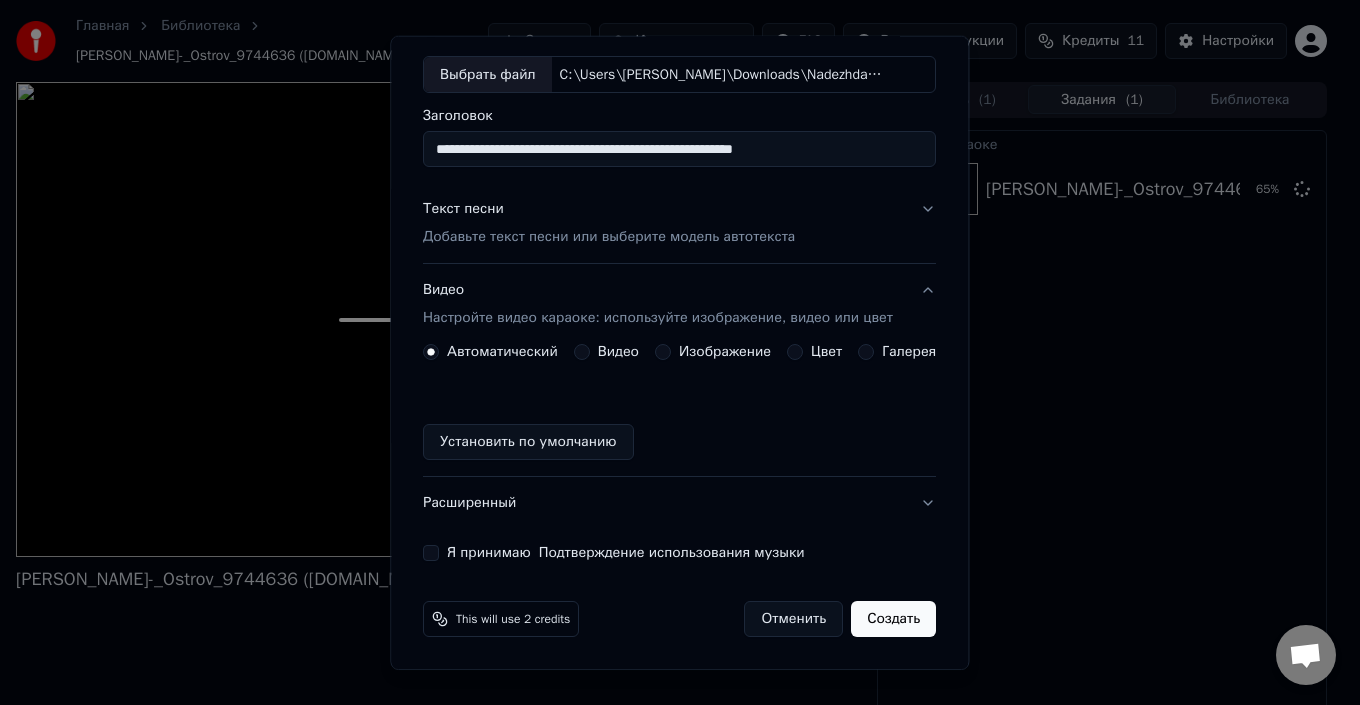 scroll, scrollTop: 103, scrollLeft: 0, axis: vertical 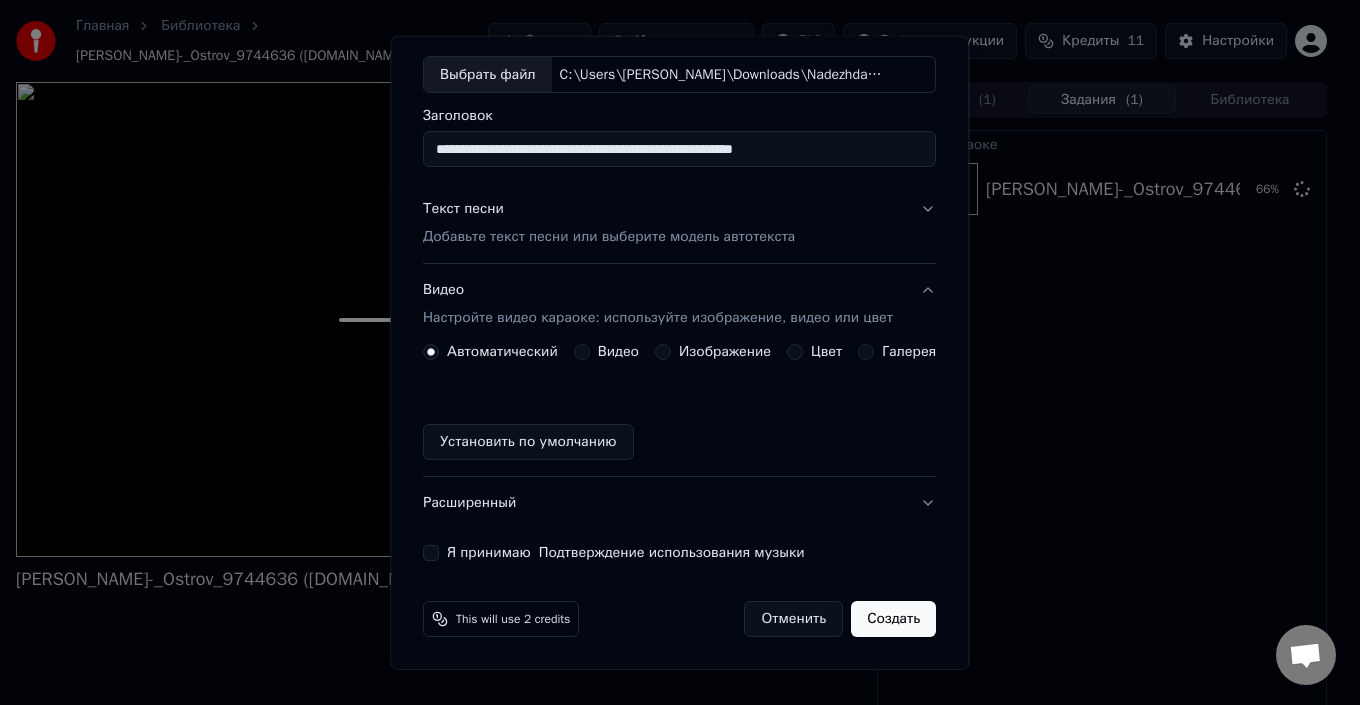click on "Изображение" at bounding box center [663, 352] 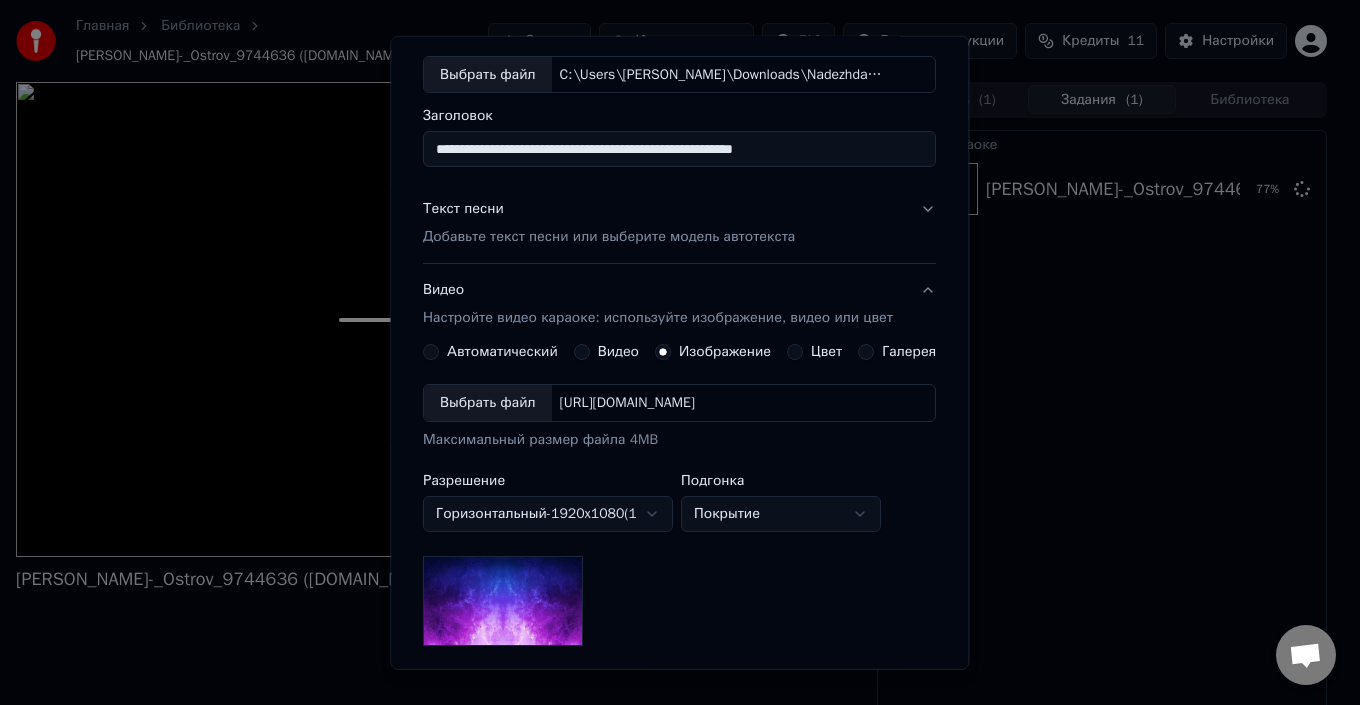 scroll, scrollTop: 203, scrollLeft: 0, axis: vertical 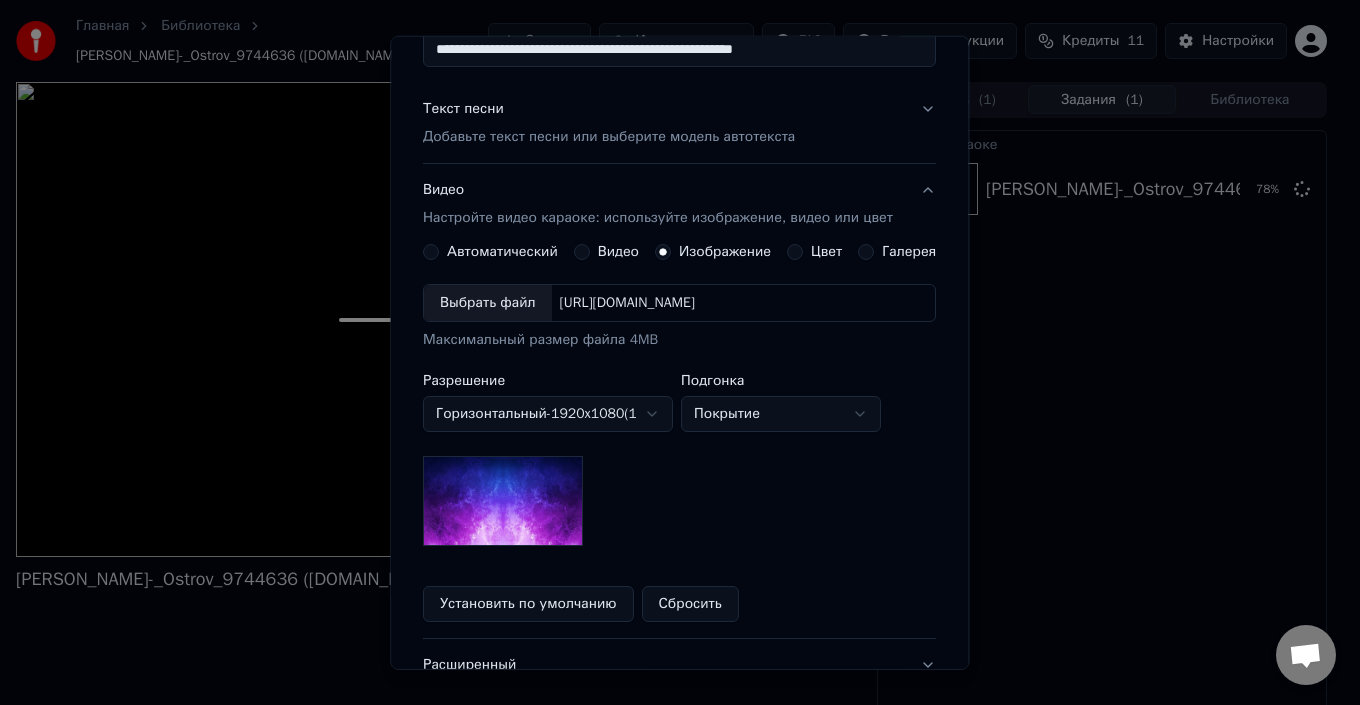click on "Выбрать файл" at bounding box center [488, 303] 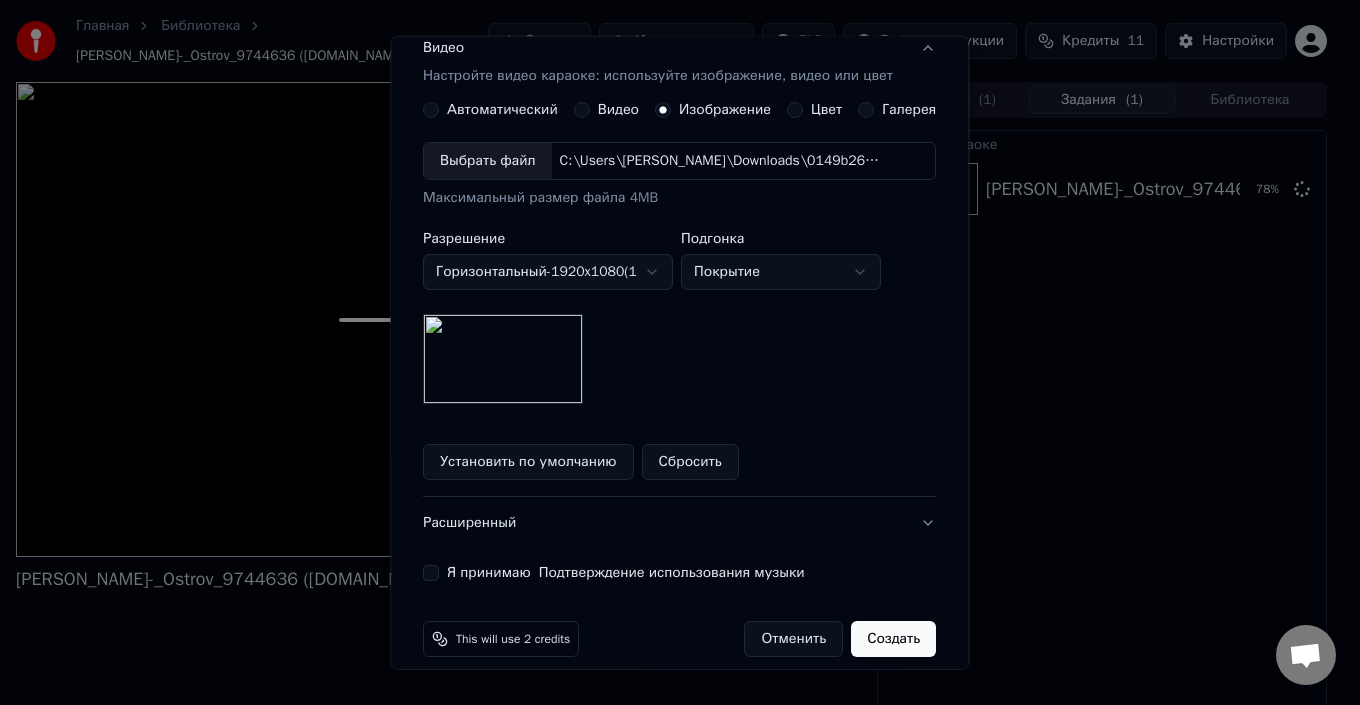 scroll, scrollTop: 365, scrollLeft: 0, axis: vertical 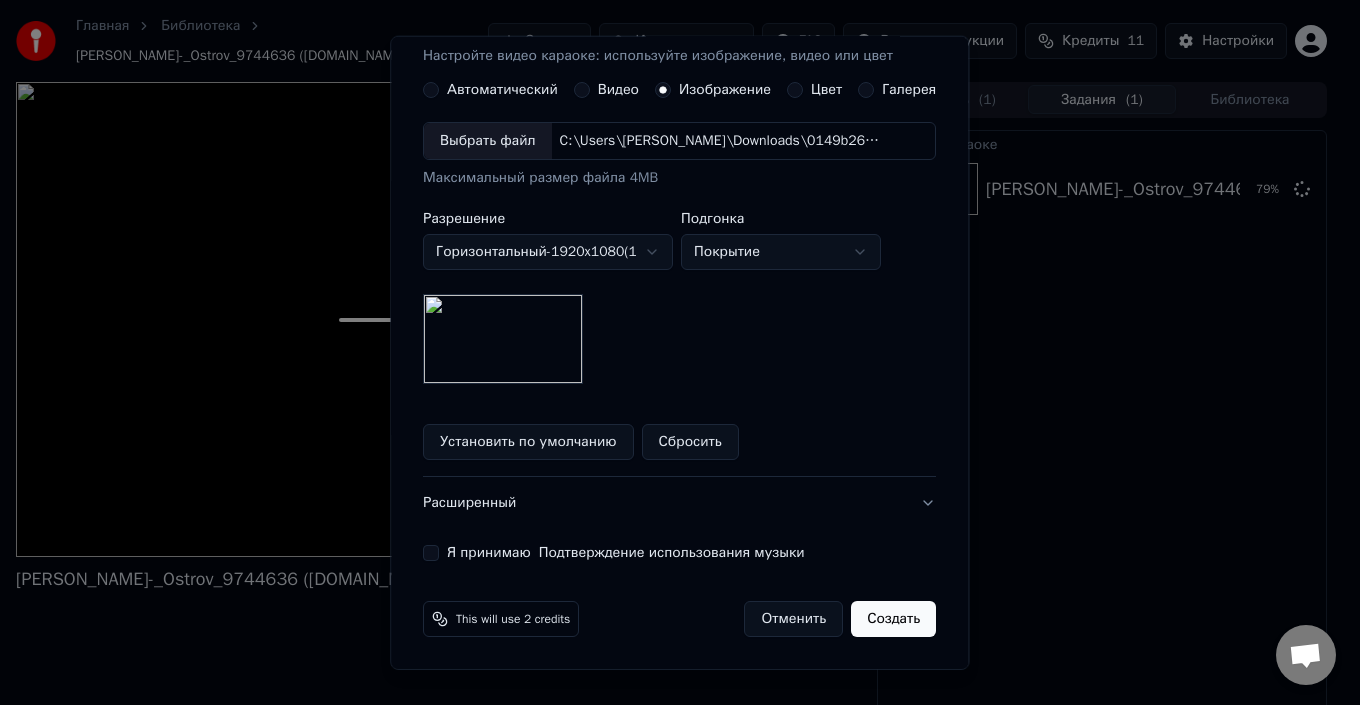 click on "Я принимаю   Подтверждение использования музыки" at bounding box center [431, 553] 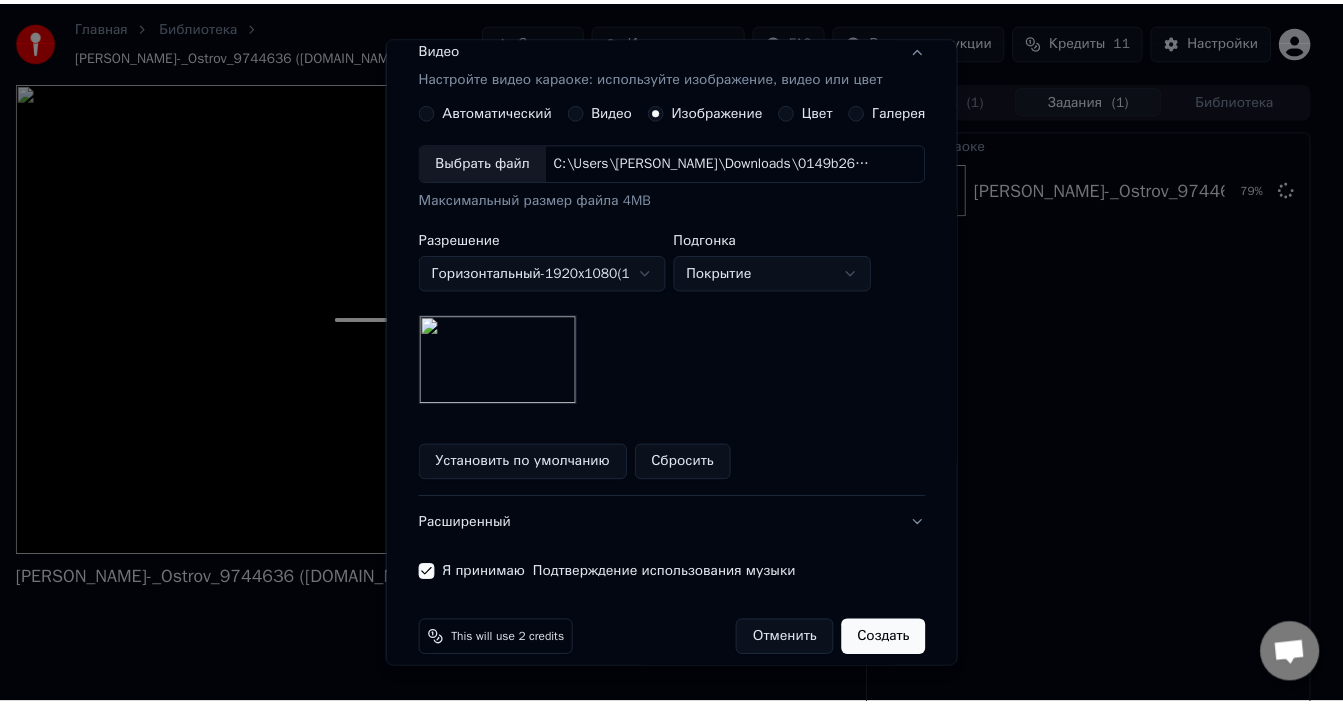 scroll, scrollTop: 365, scrollLeft: 0, axis: vertical 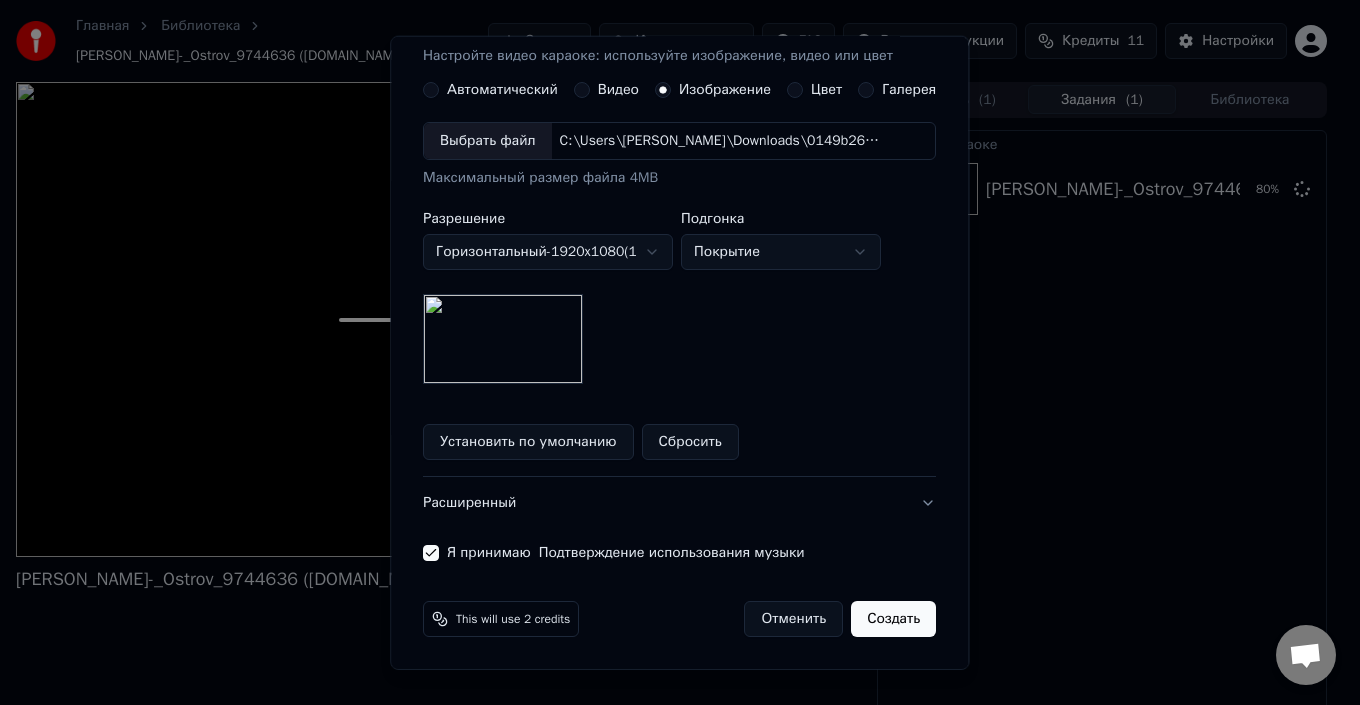 click on "Создать" at bounding box center [894, 619] 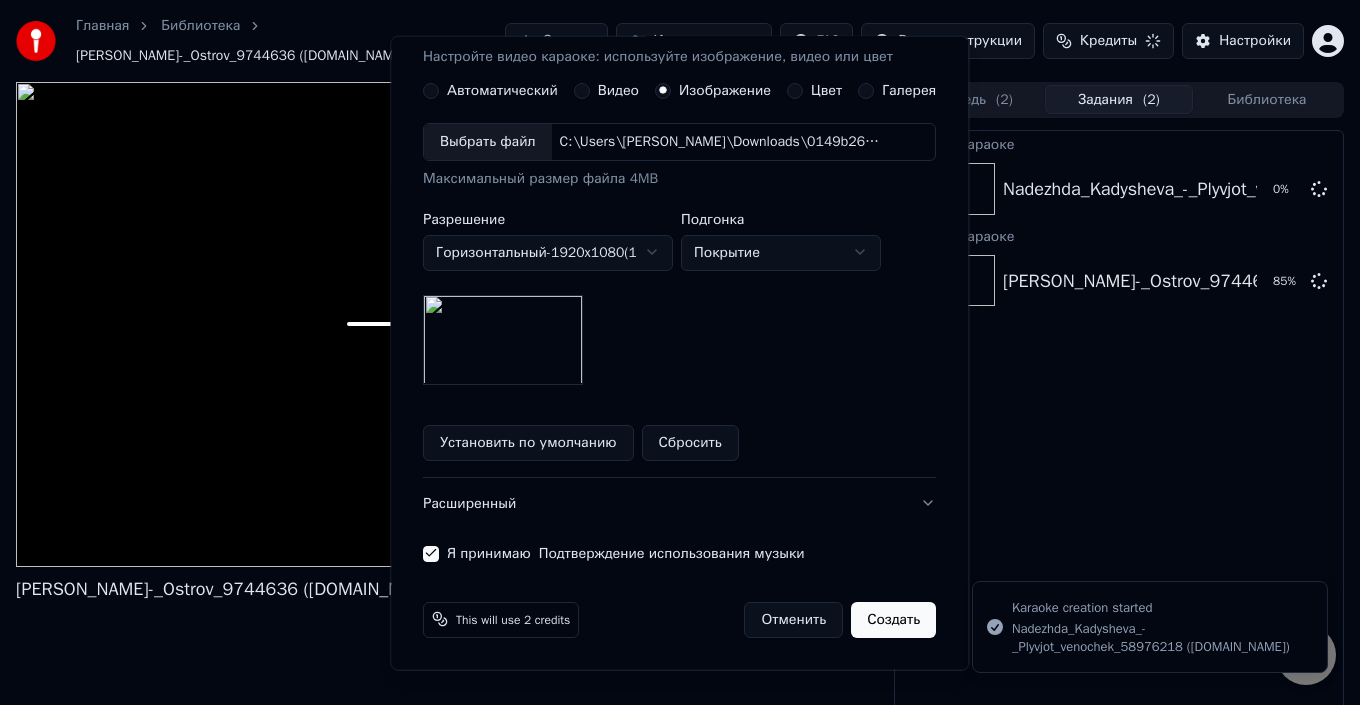type 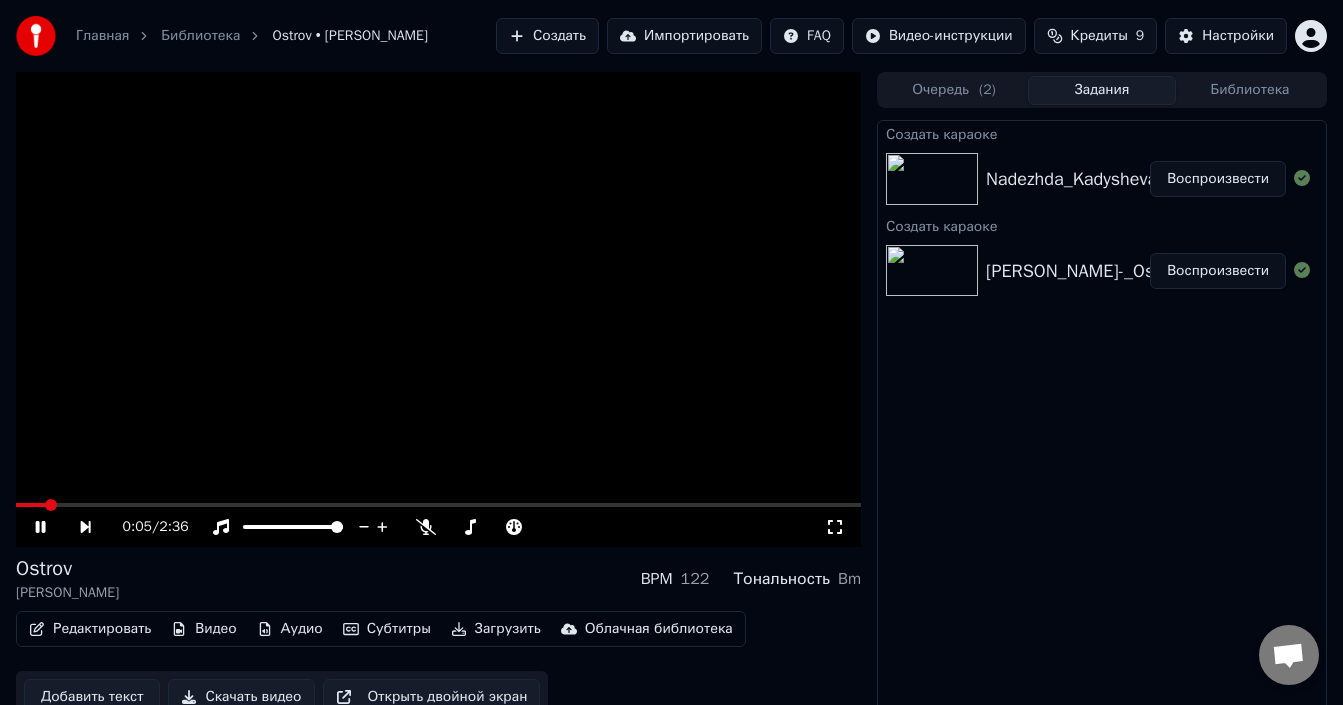 click at bounding box center [438, 309] 